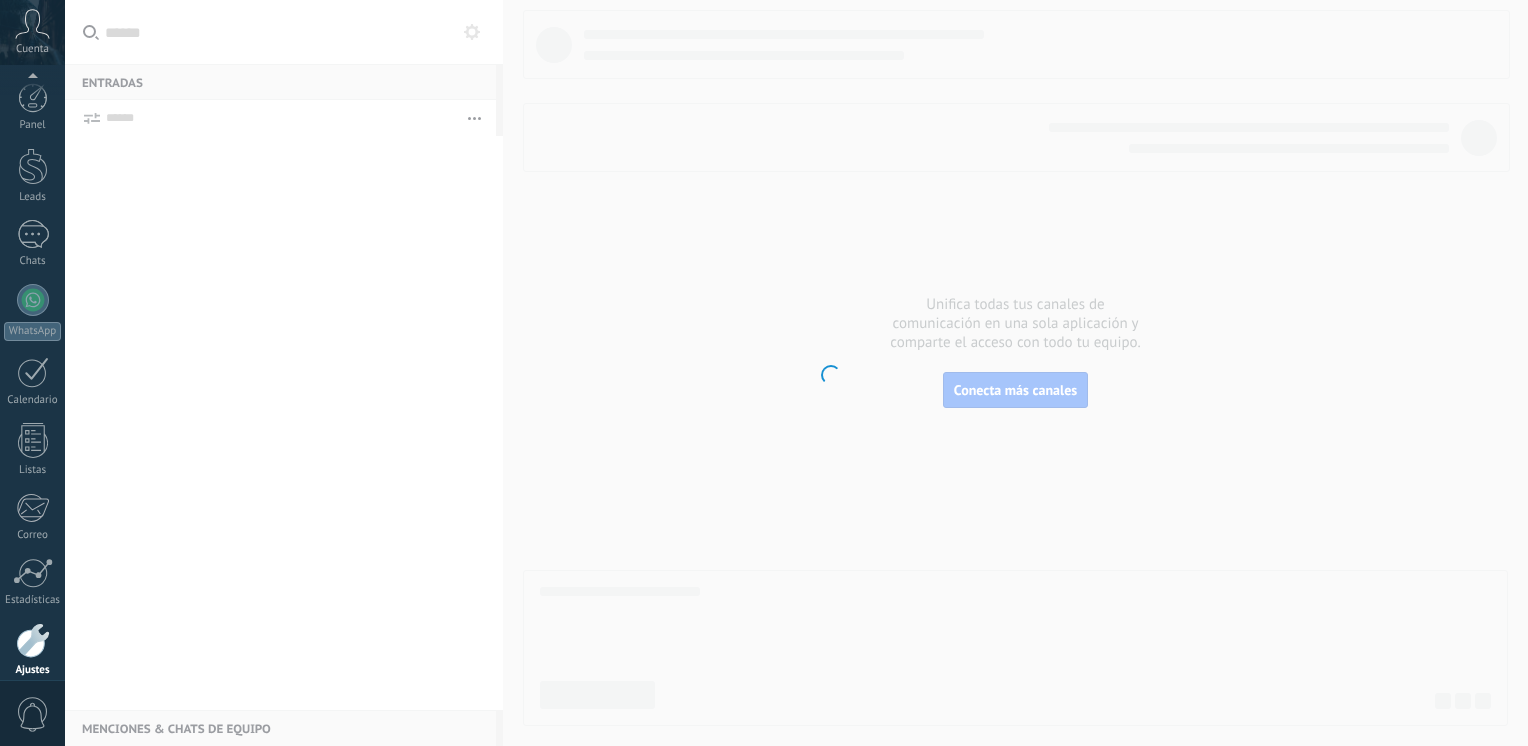 scroll, scrollTop: 0, scrollLeft: 0, axis: both 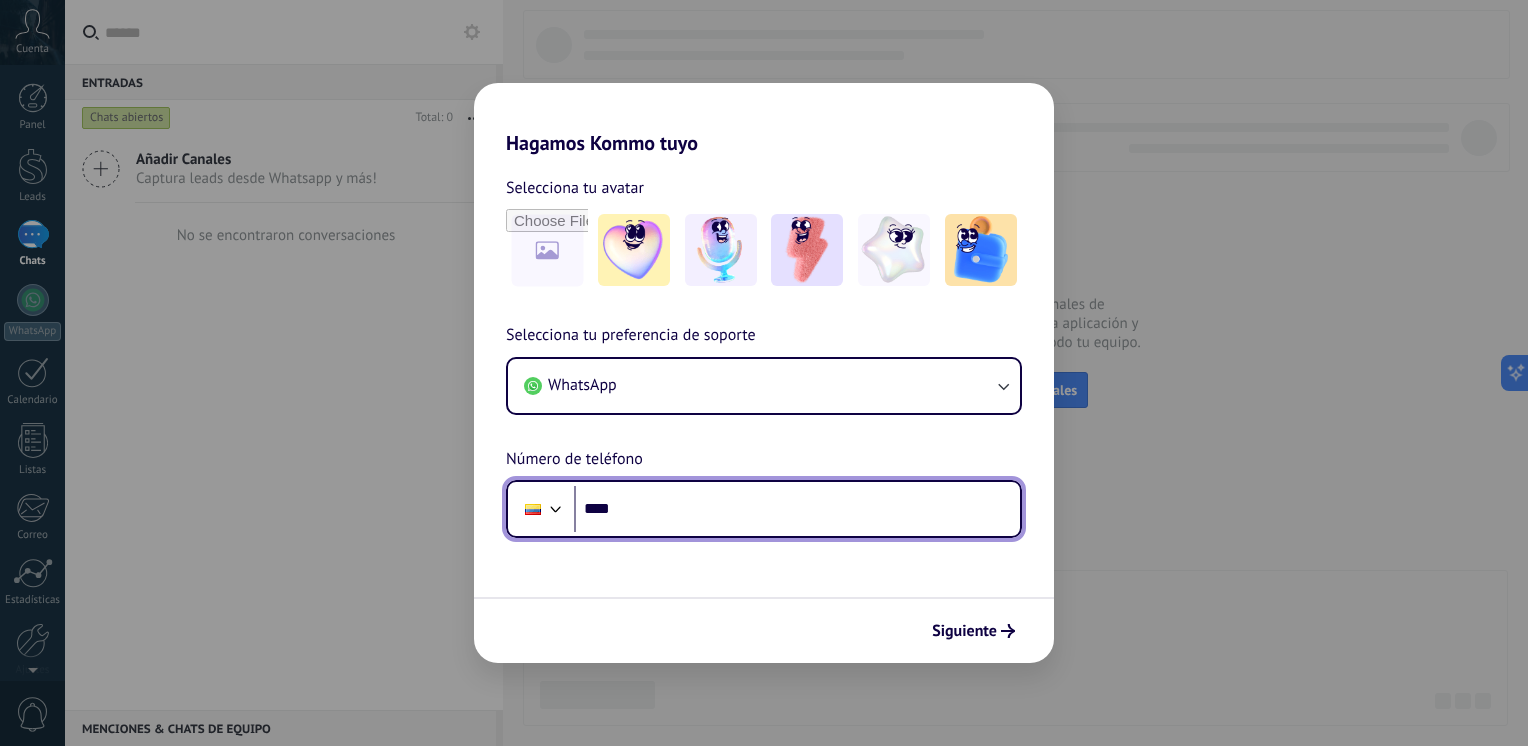 click on "****" at bounding box center [797, 509] 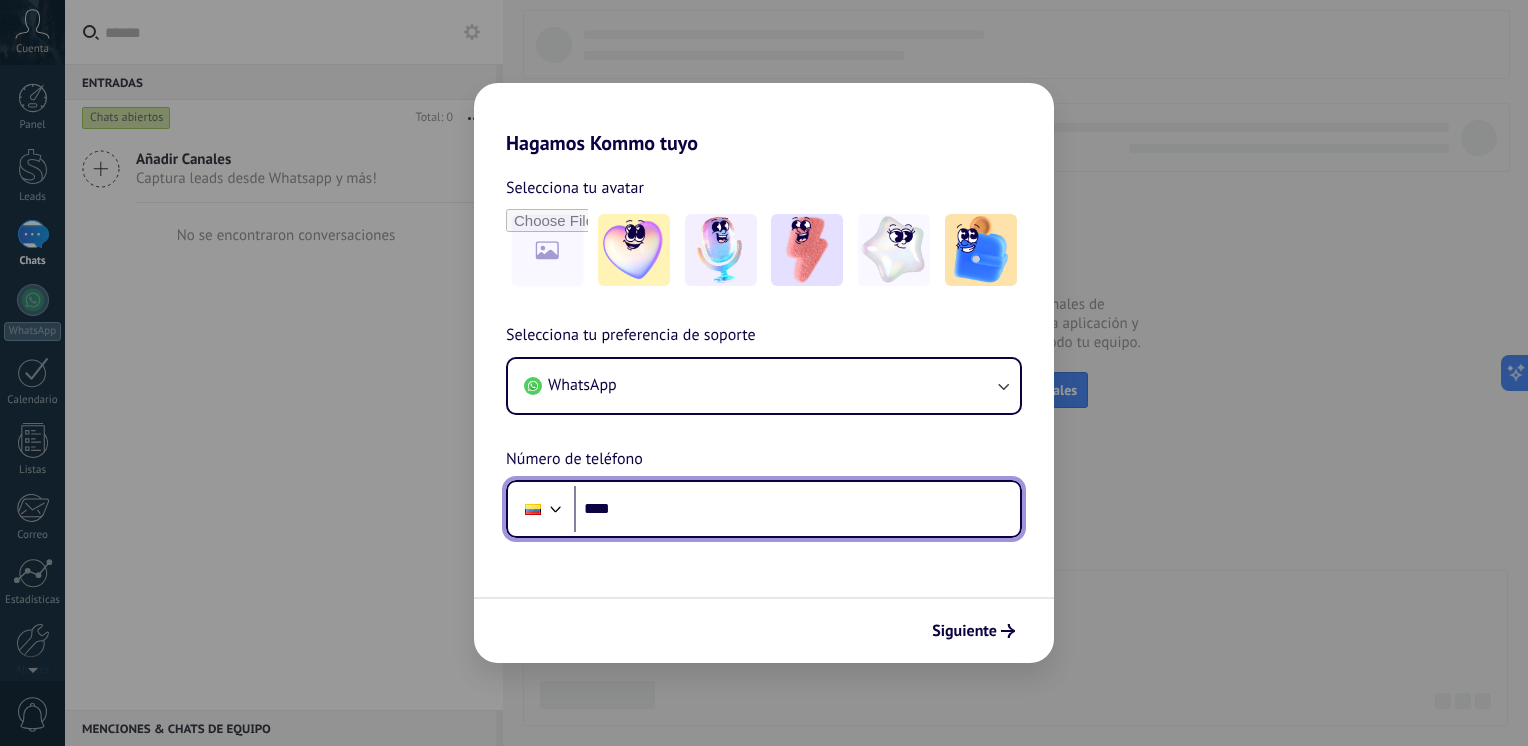click on "****" at bounding box center [797, 509] 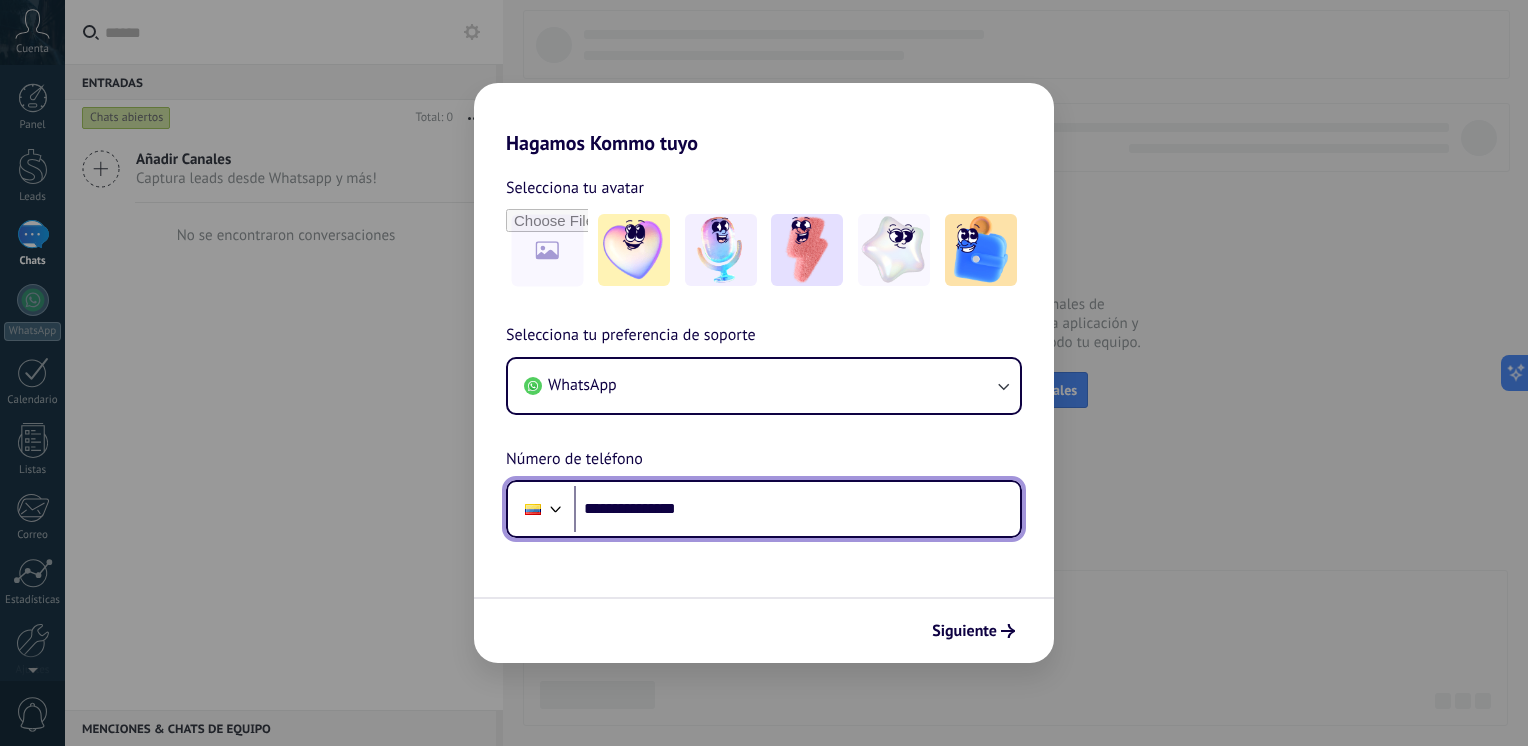 type on "**********" 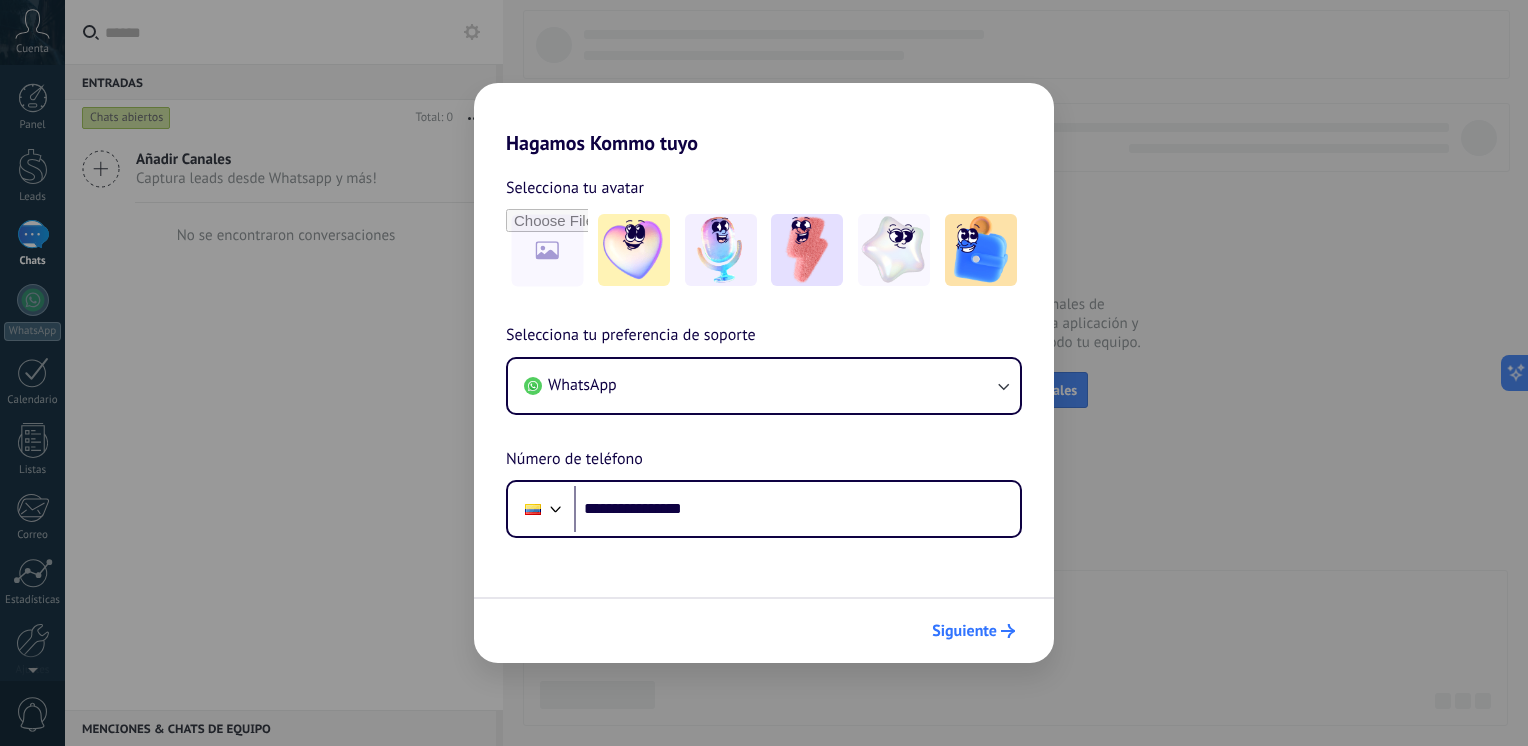 click on "Siguiente" at bounding box center [964, 631] 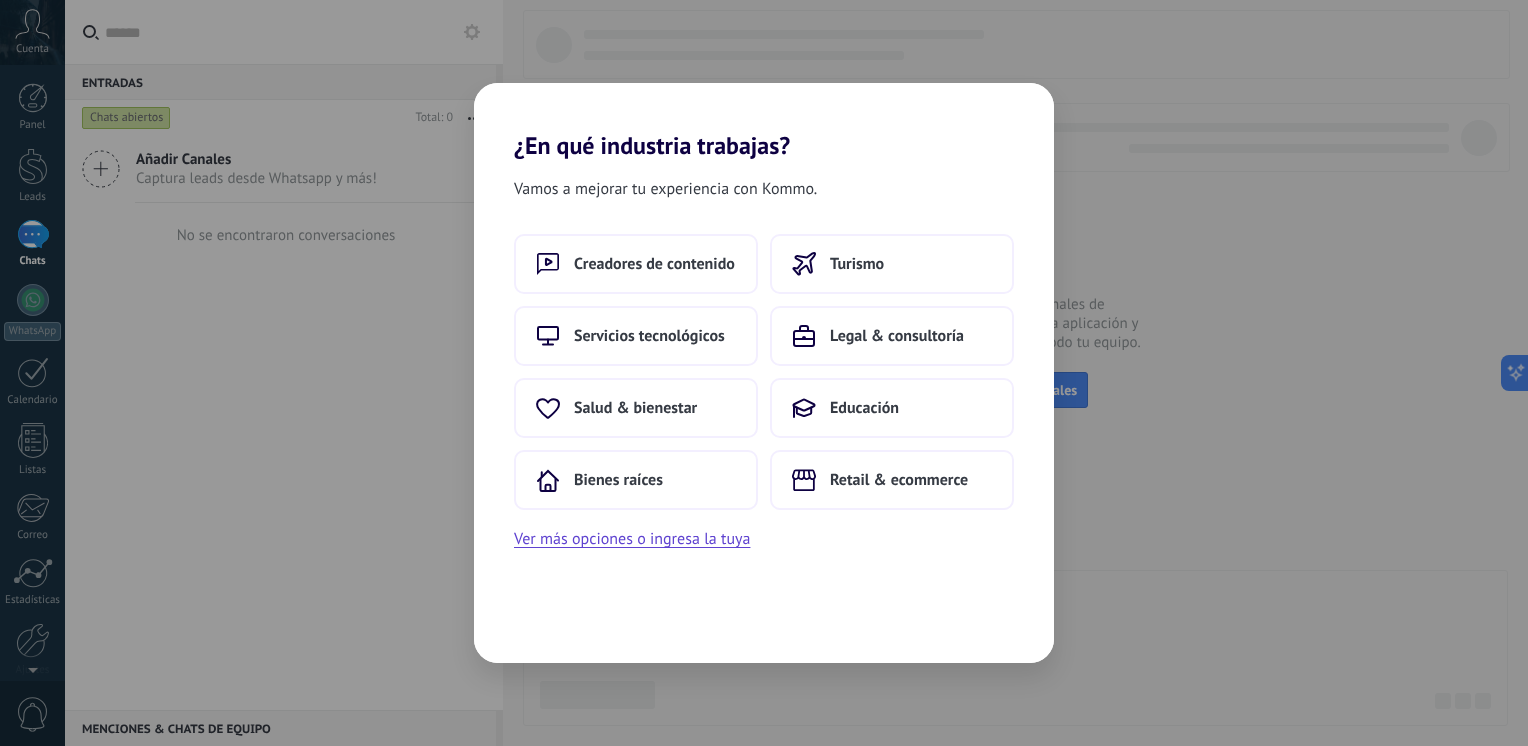 scroll, scrollTop: 0, scrollLeft: 0, axis: both 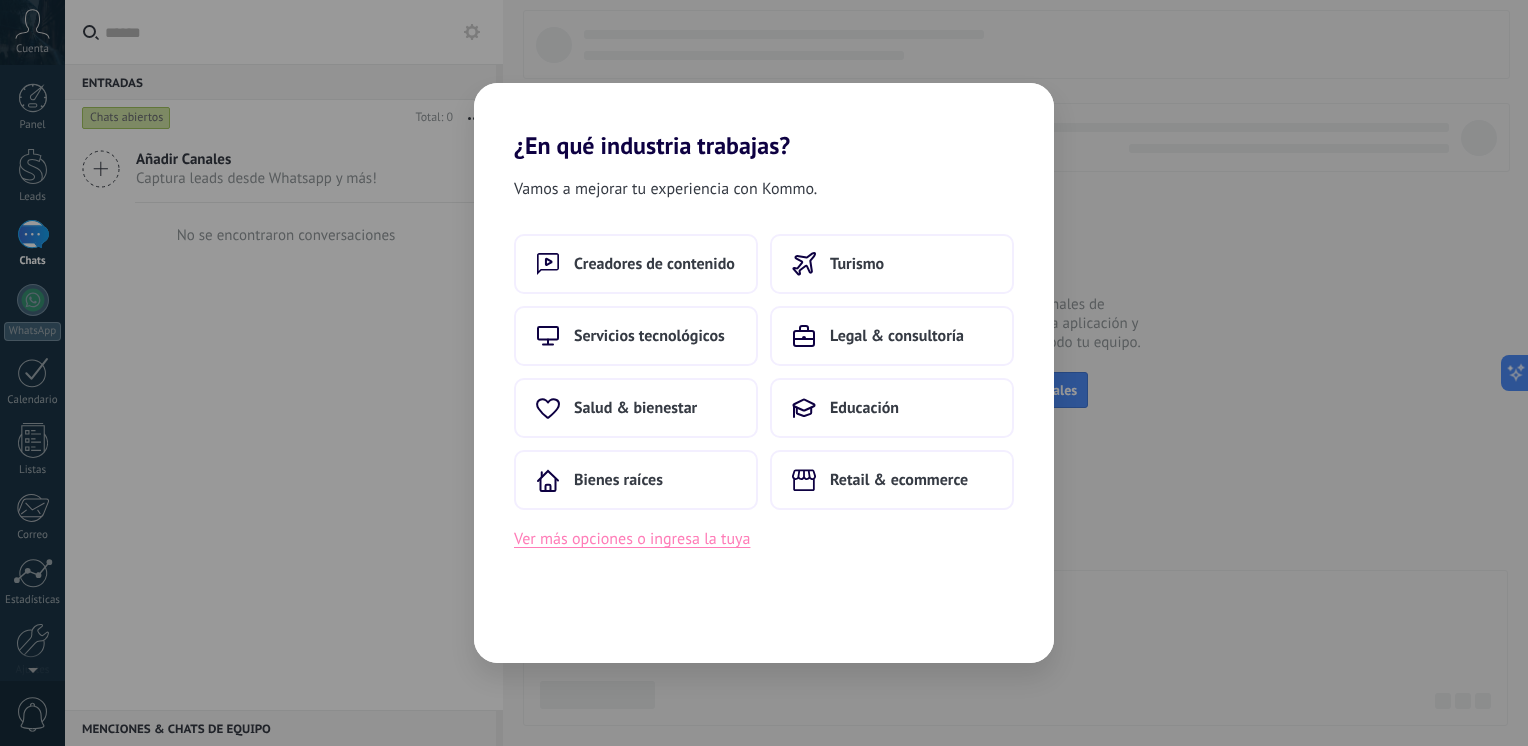 click on "Ver más opciones o ingresa la tuya" at bounding box center [632, 539] 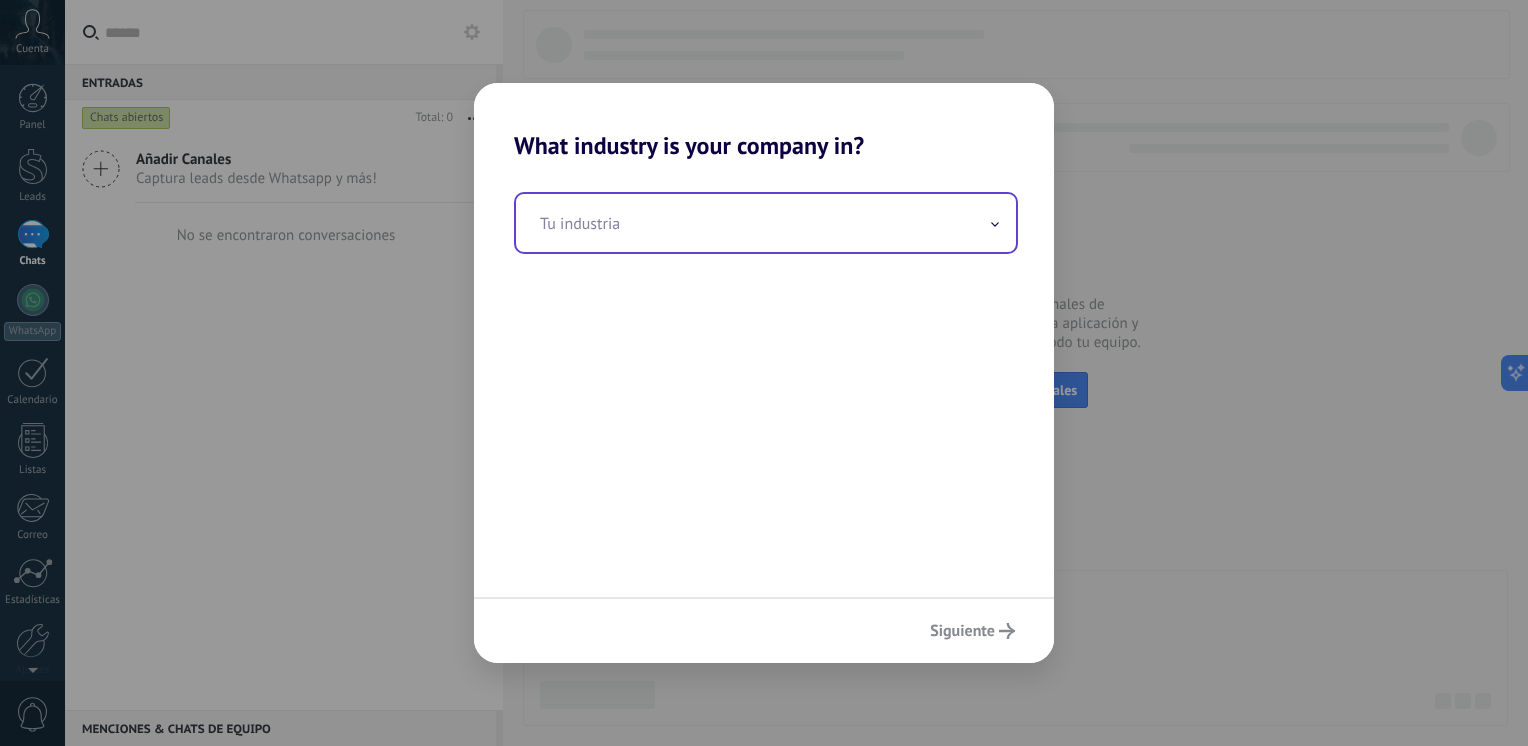 click at bounding box center [766, 223] 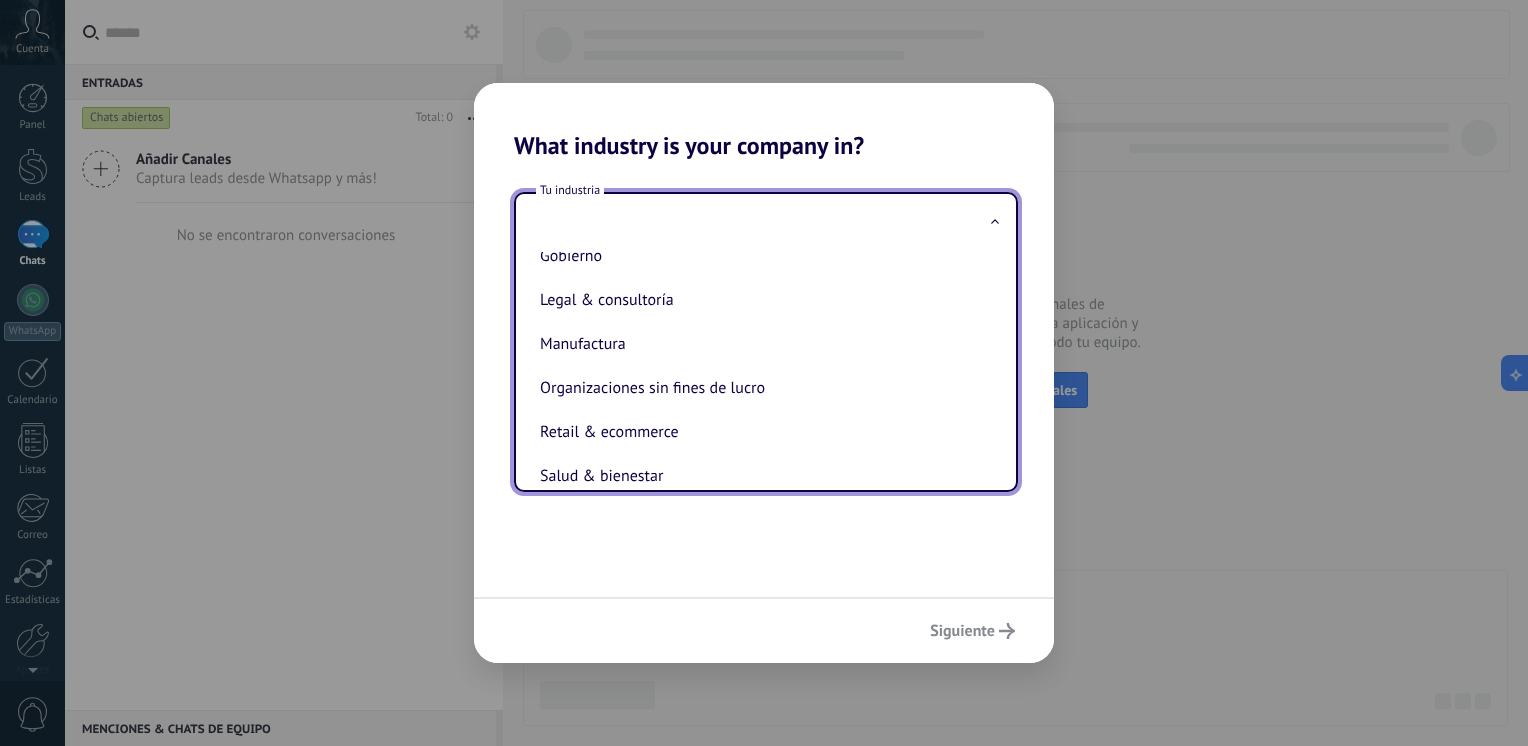 scroll, scrollTop: 248, scrollLeft: 0, axis: vertical 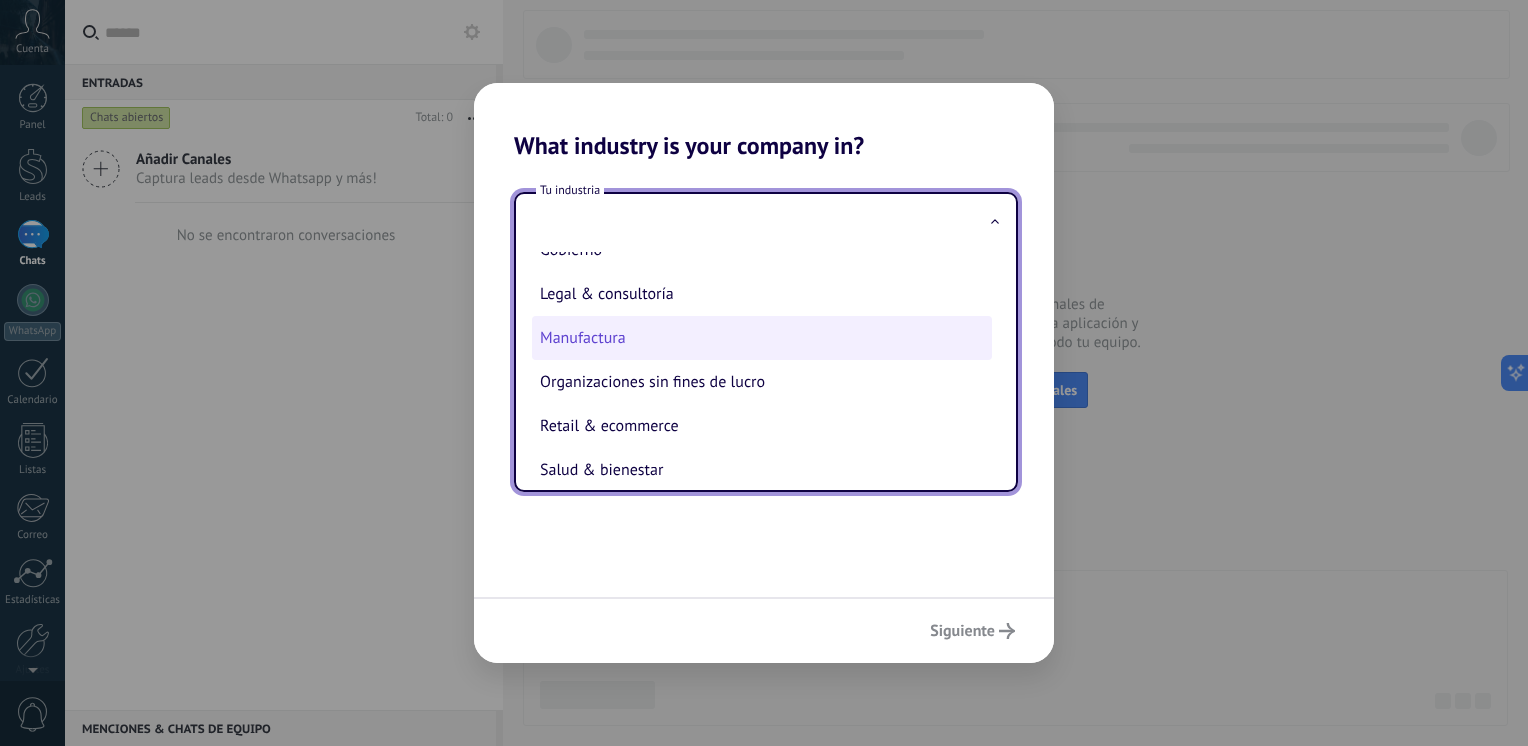 click on "Manufactura" at bounding box center [762, 338] 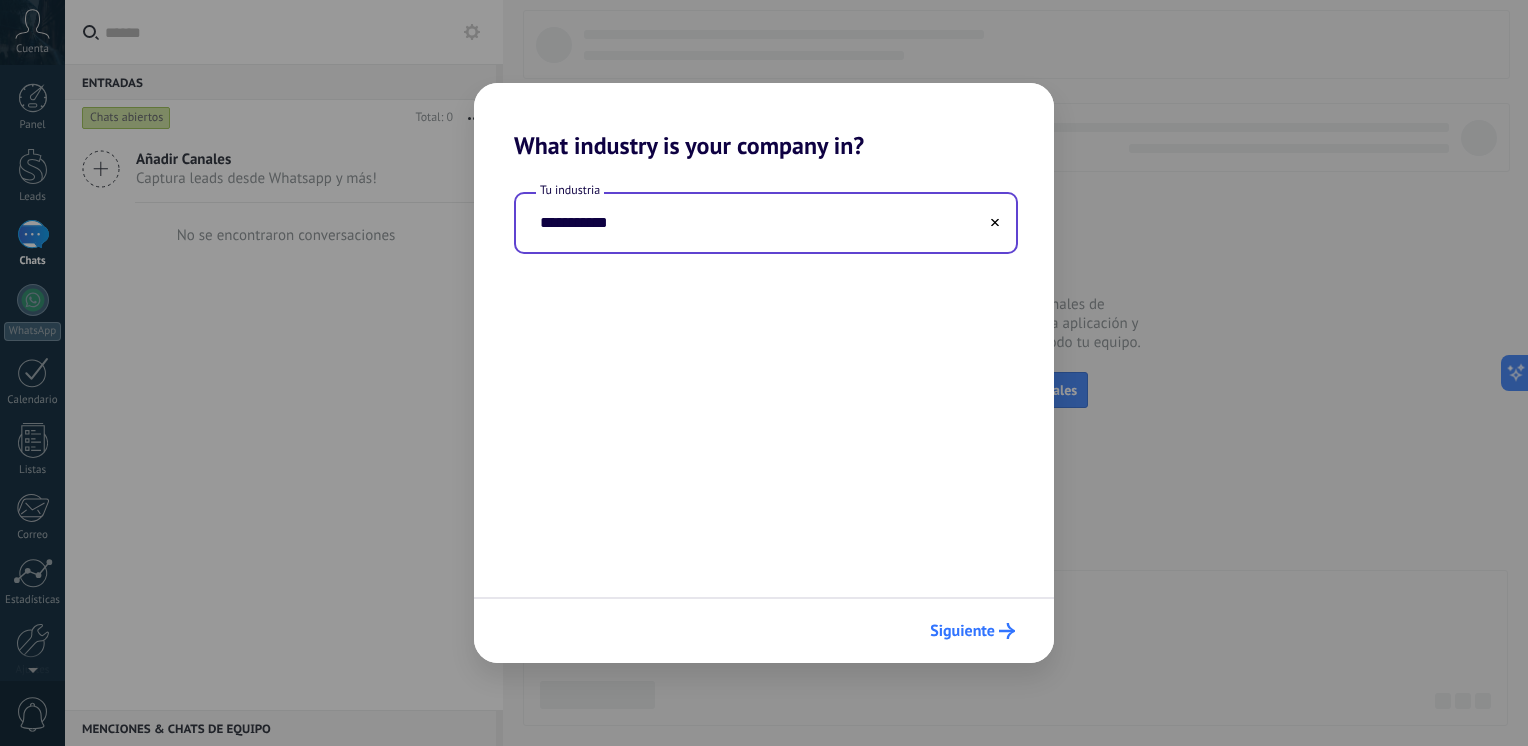 click on "Siguiente" at bounding box center [972, 631] 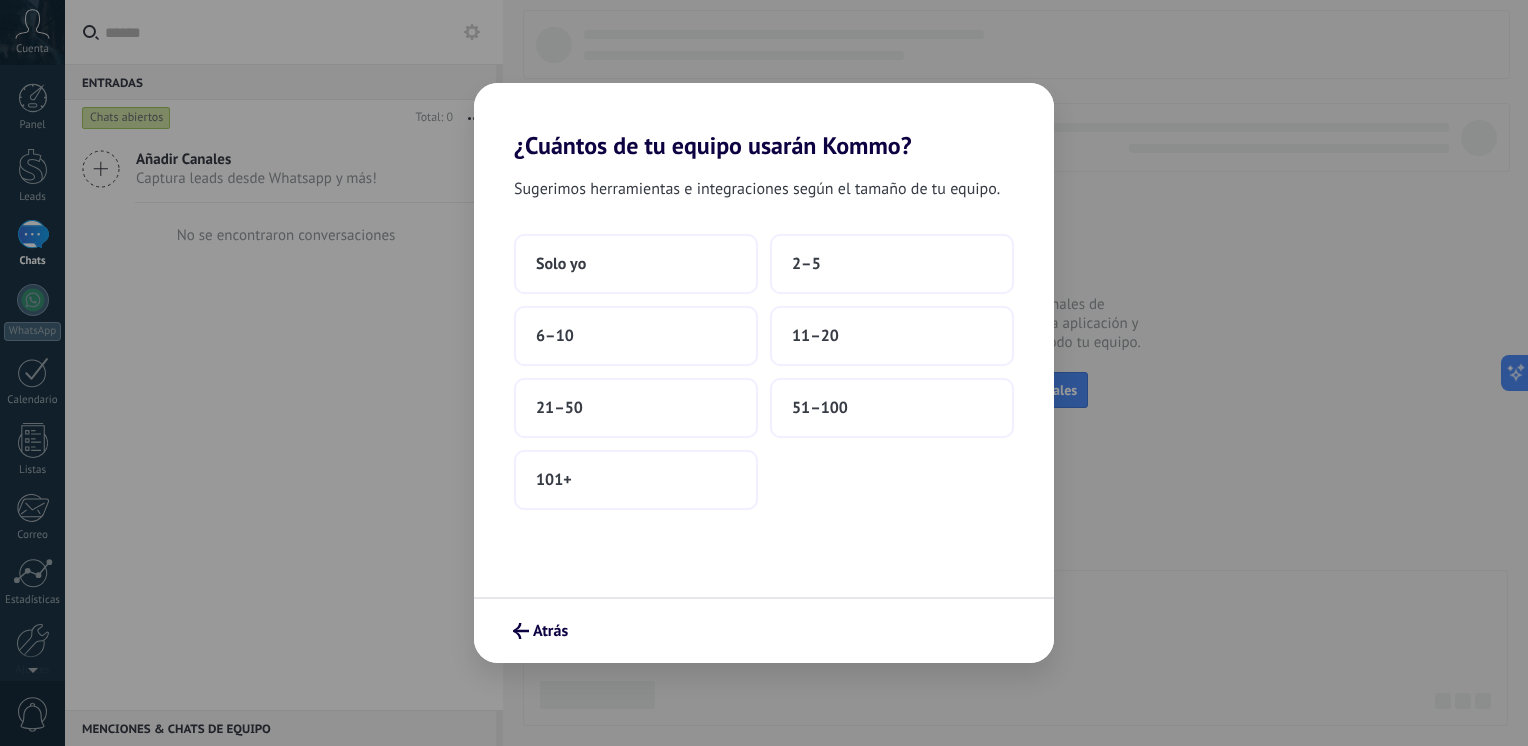 drag, startPoint x: 628, startPoint y: 254, endPoint x: 1207, endPoint y: 551, distance: 650.73035 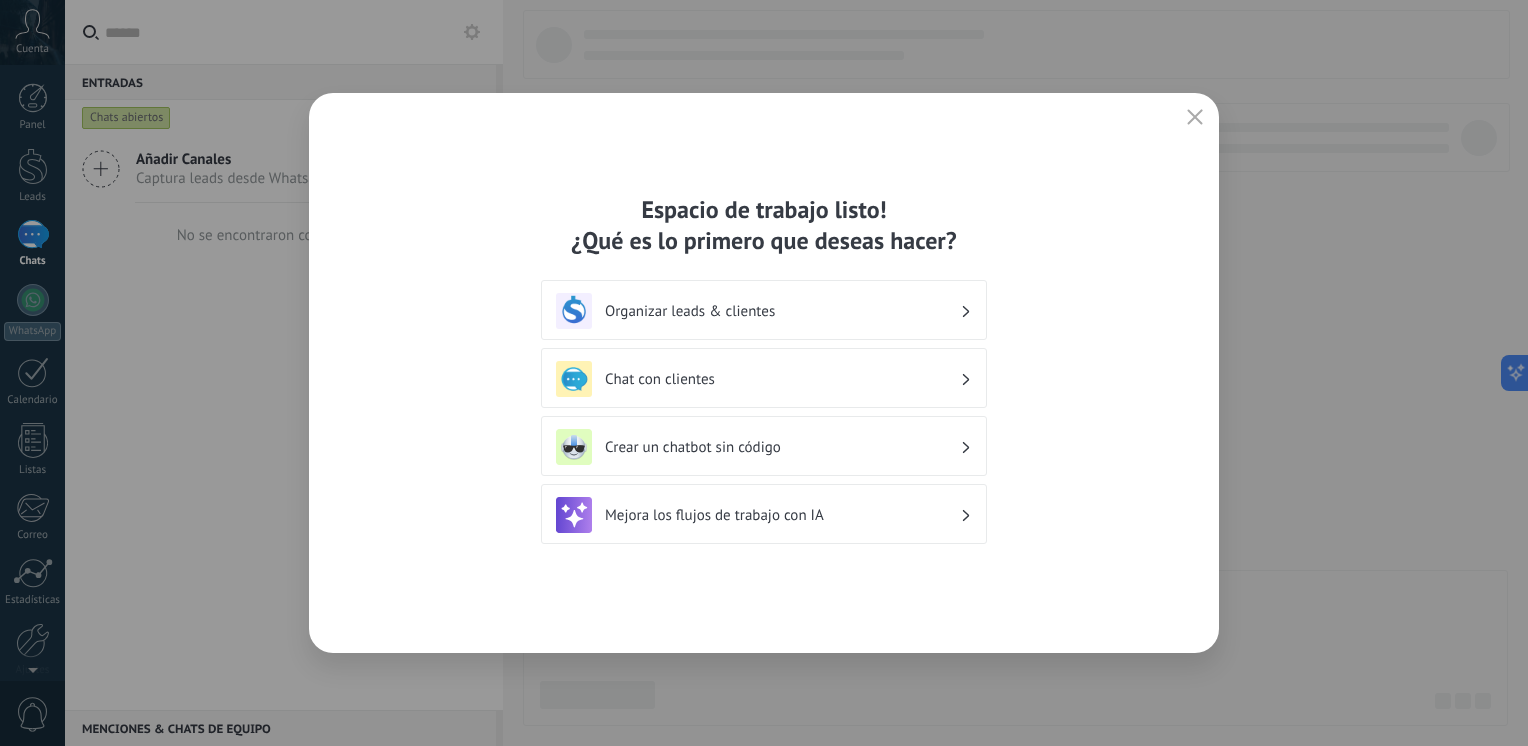 click on "Crear un chatbot sin código" at bounding box center [764, 447] 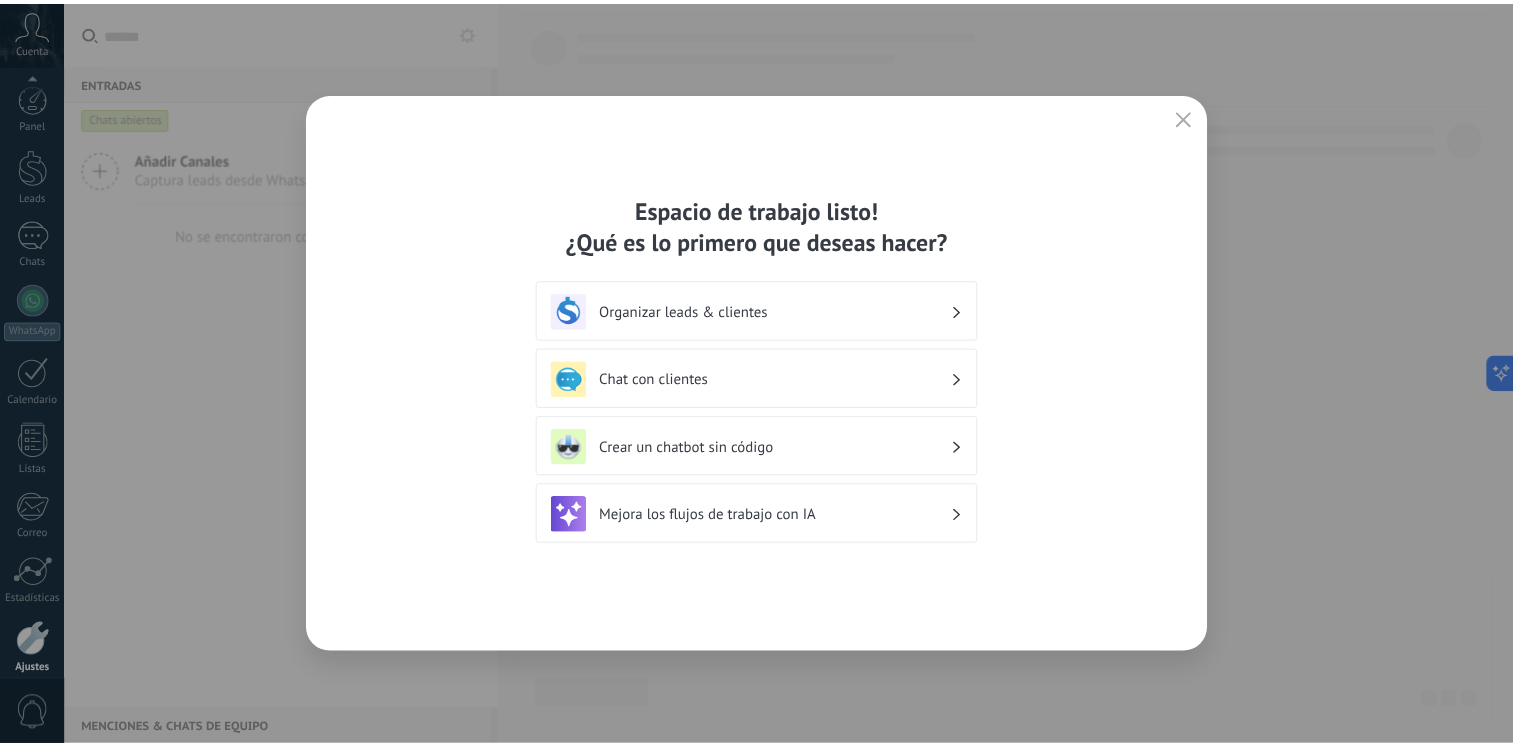 scroll, scrollTop: 84, scrollLeft: 0, axis: vertical 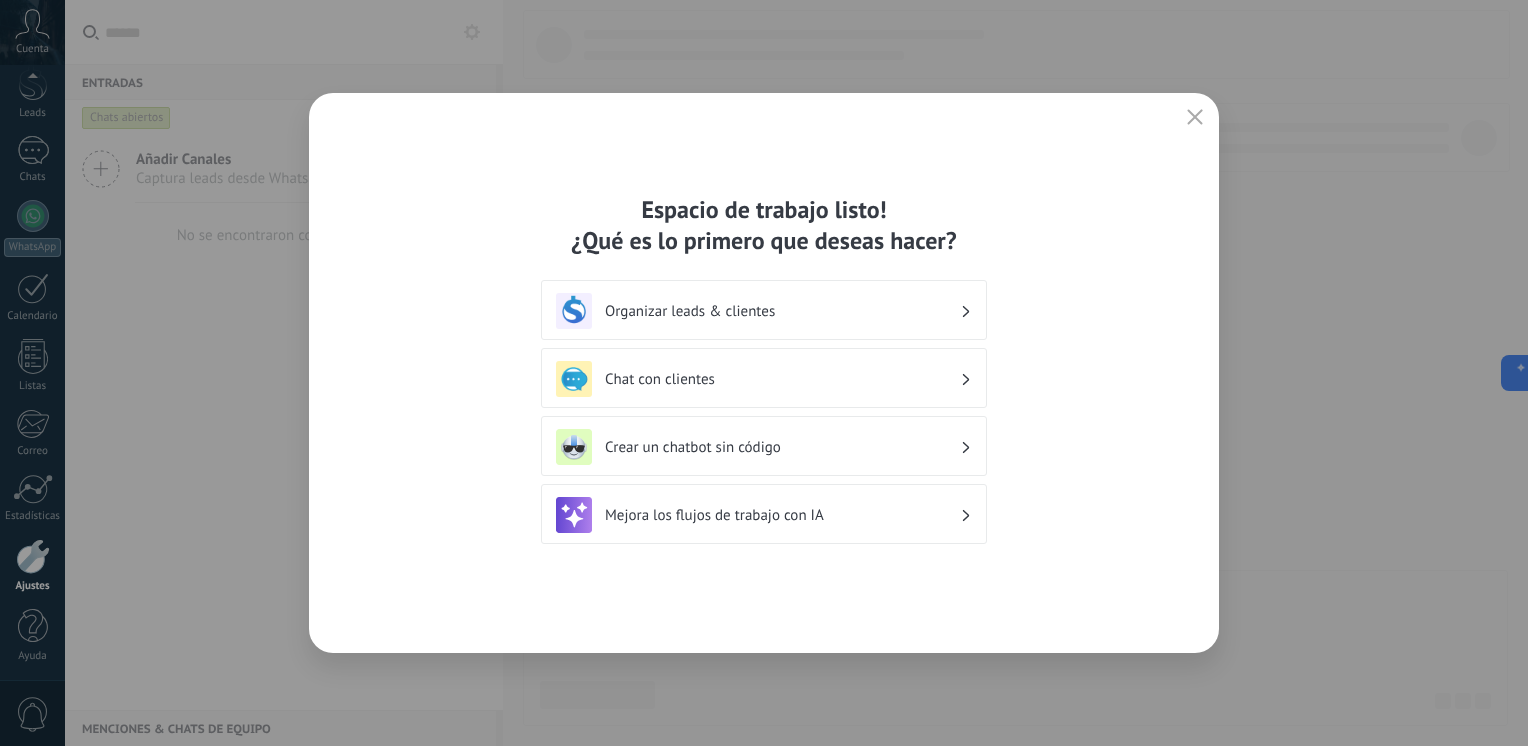 click on "Crear un chatbot sin código" at bounding box center (782, 447) 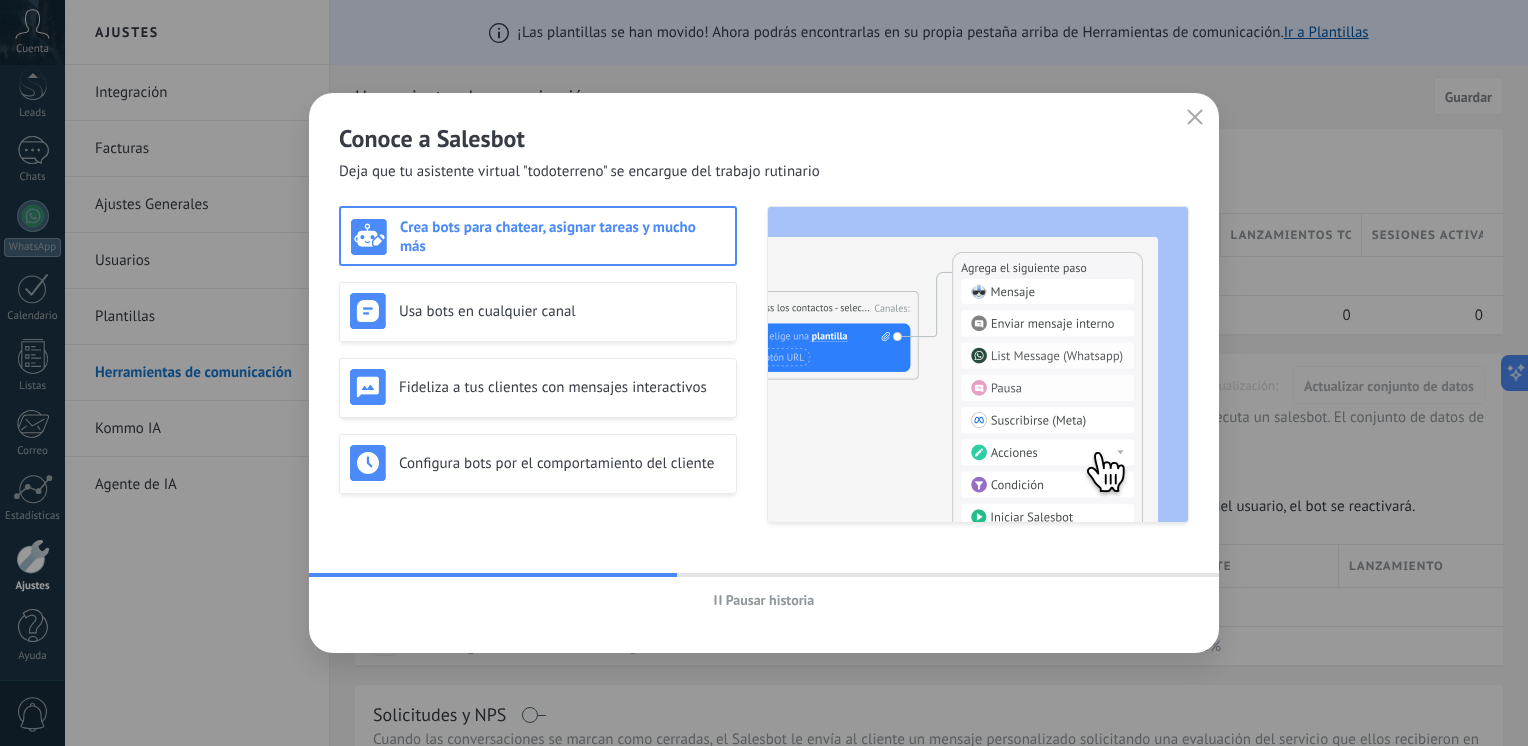 click on "Crea bots para chatear, asignar tareas y mucho más" at bounding box center (562, 237) 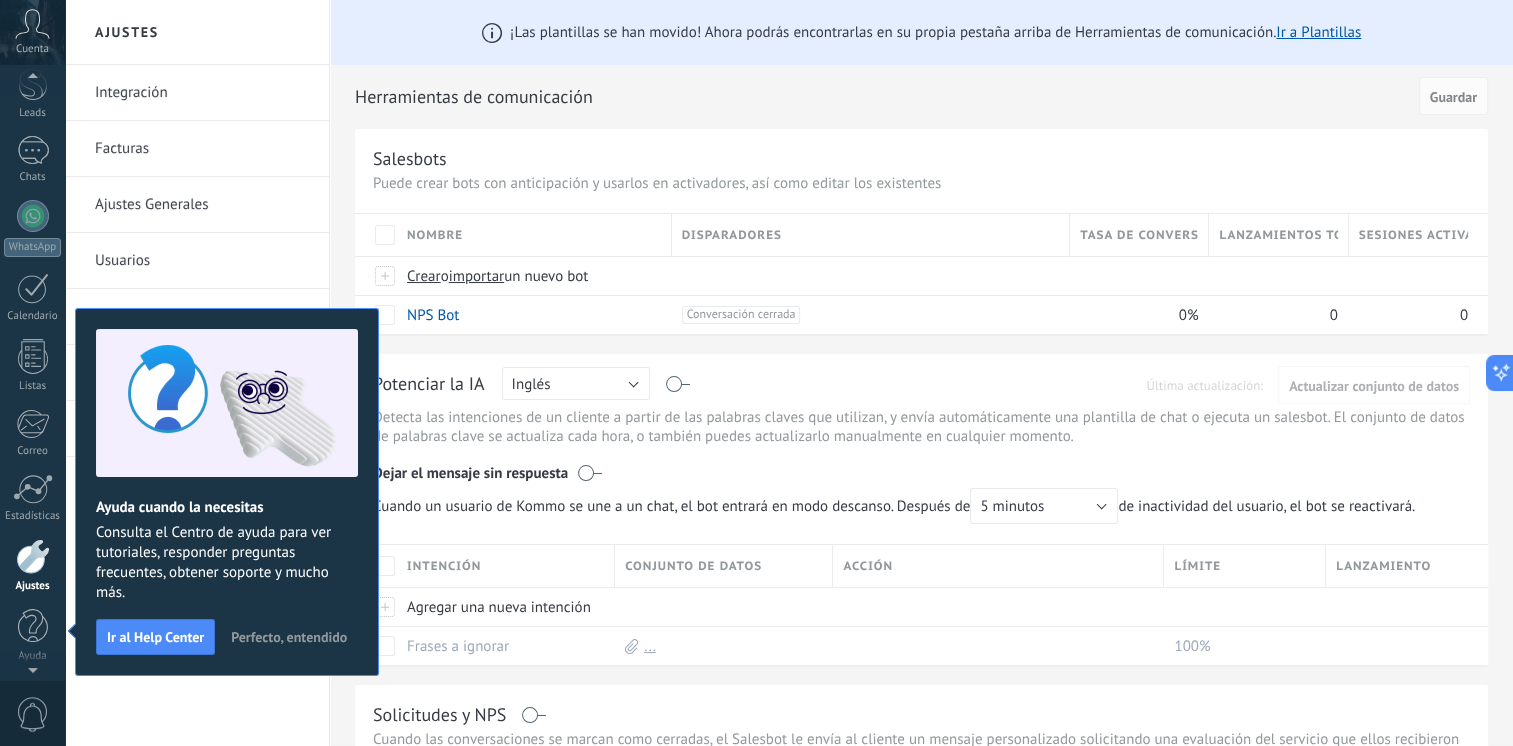 scroll, scrollTop: 11, scrollLeft: 0, axis: vertical 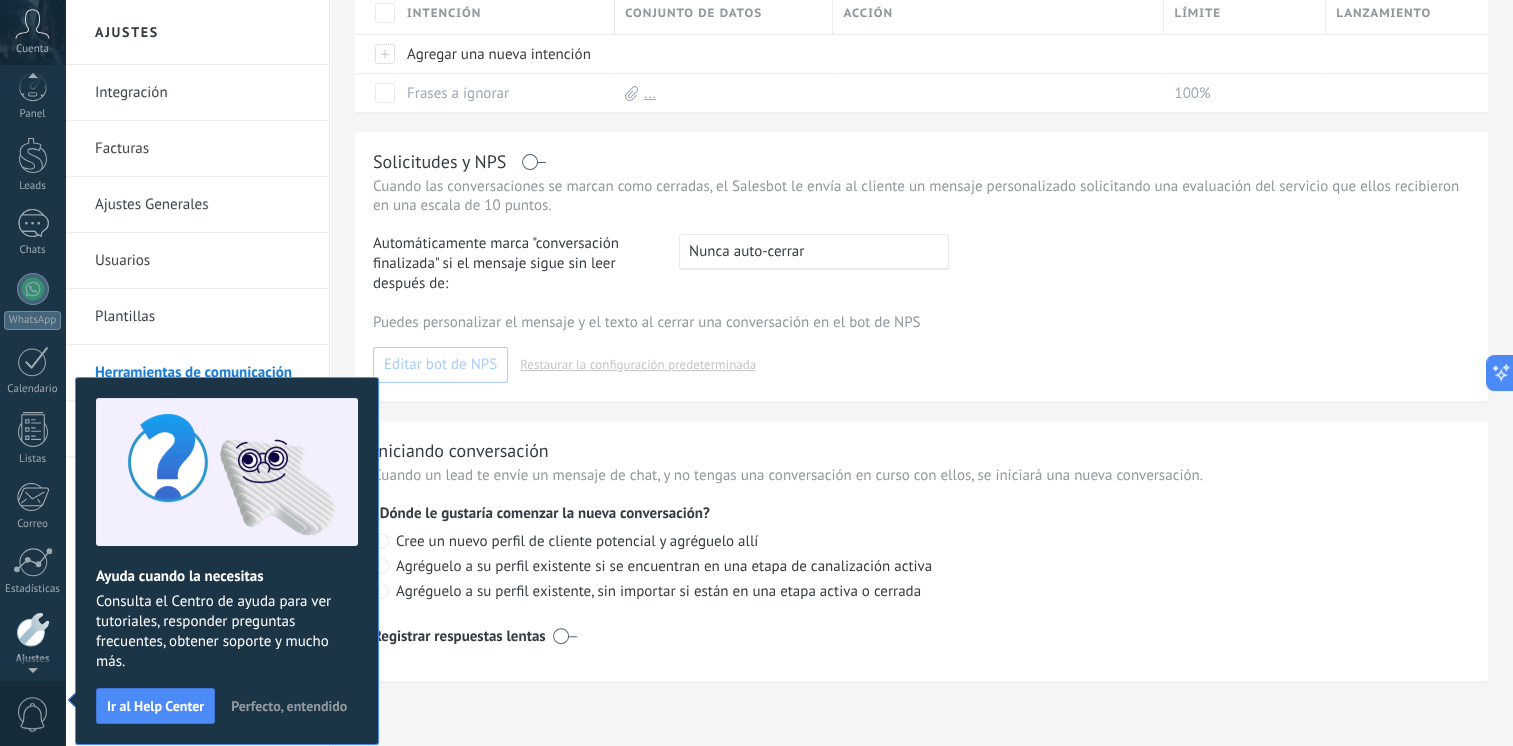 click on "Perfecto, entendido" at bounding box center (289, 706) 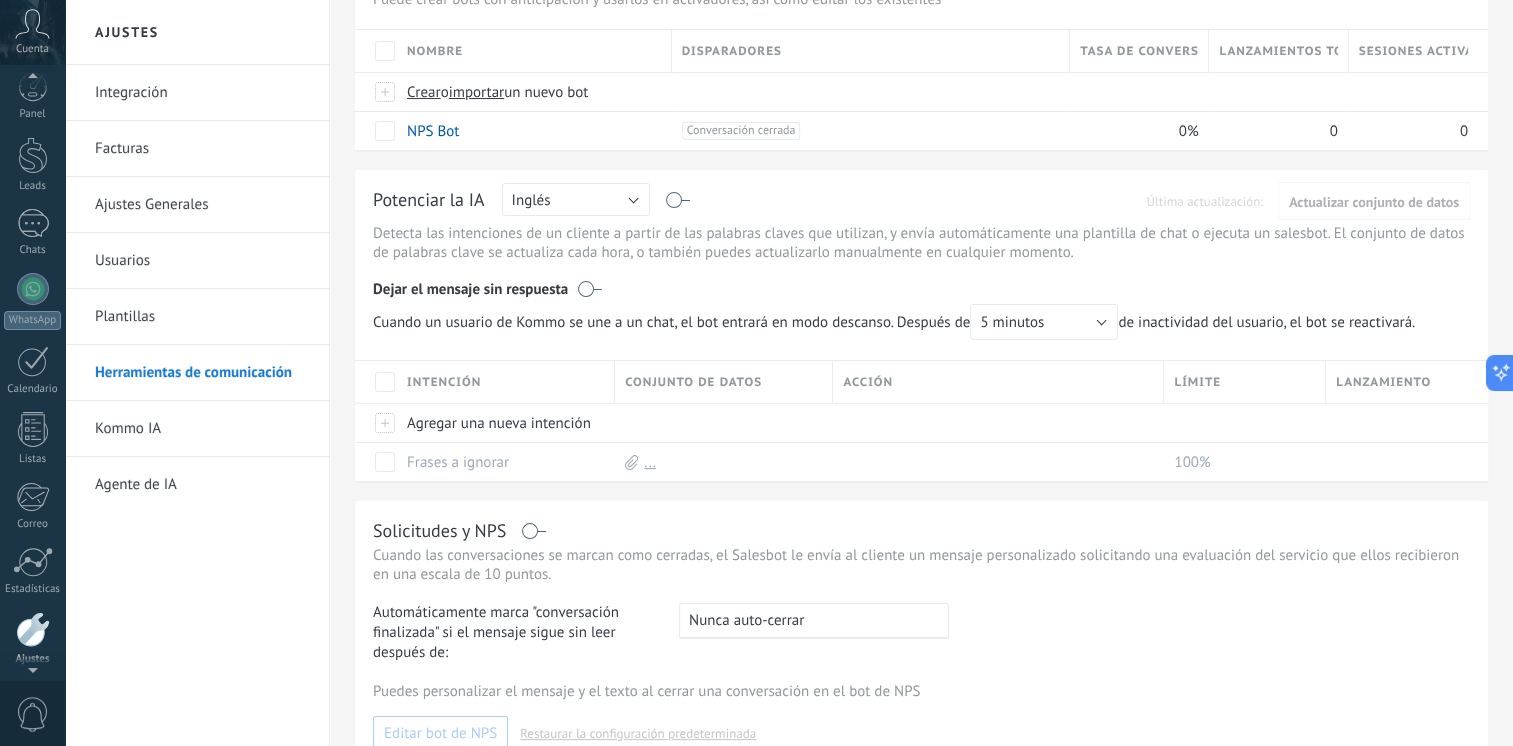 scroll, scrollTop: 0, scrollLeft: 0, axis: both 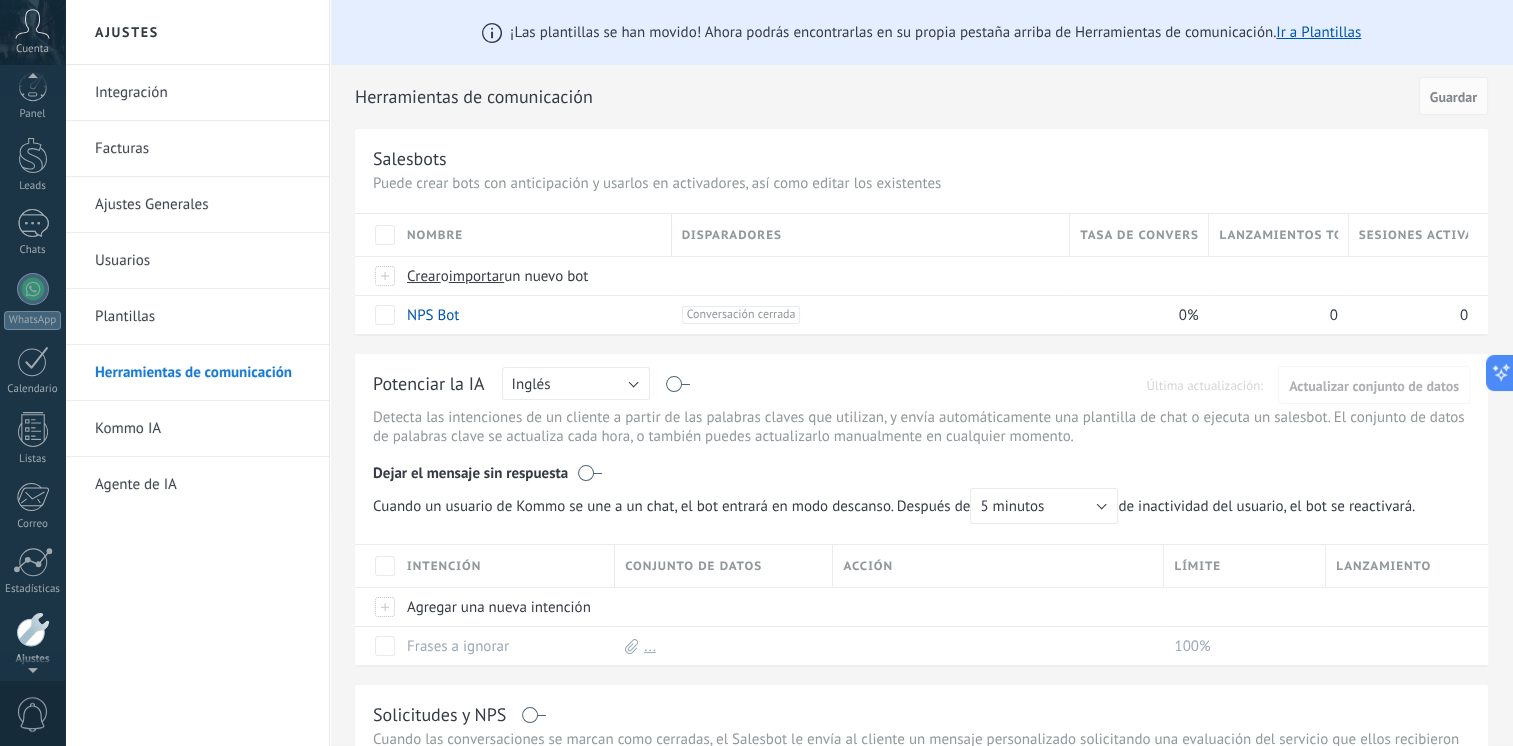 click on "Integración" at bounding box center (202, 93) 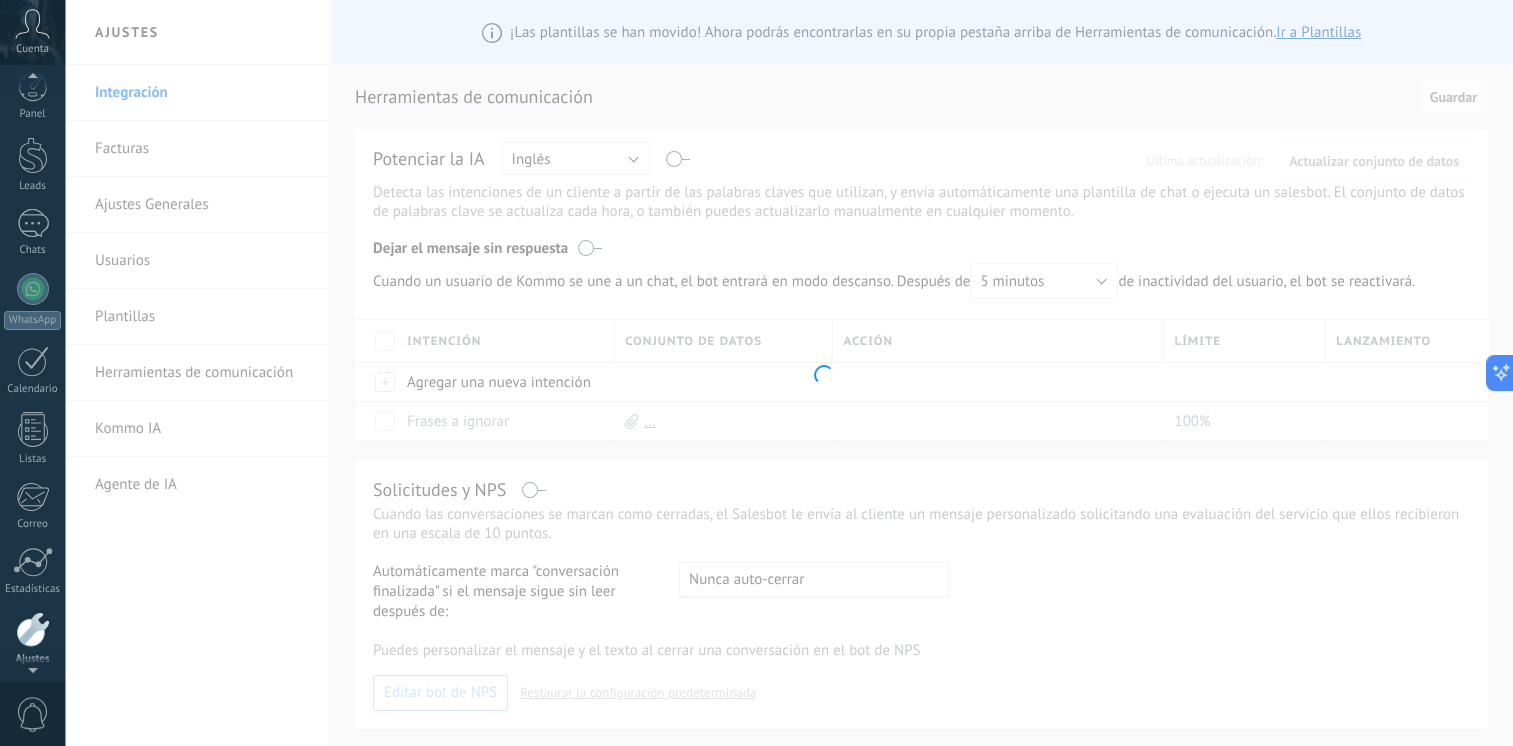 scroll, scrollTop: 84, scrollLeft: 0, axis: vertical 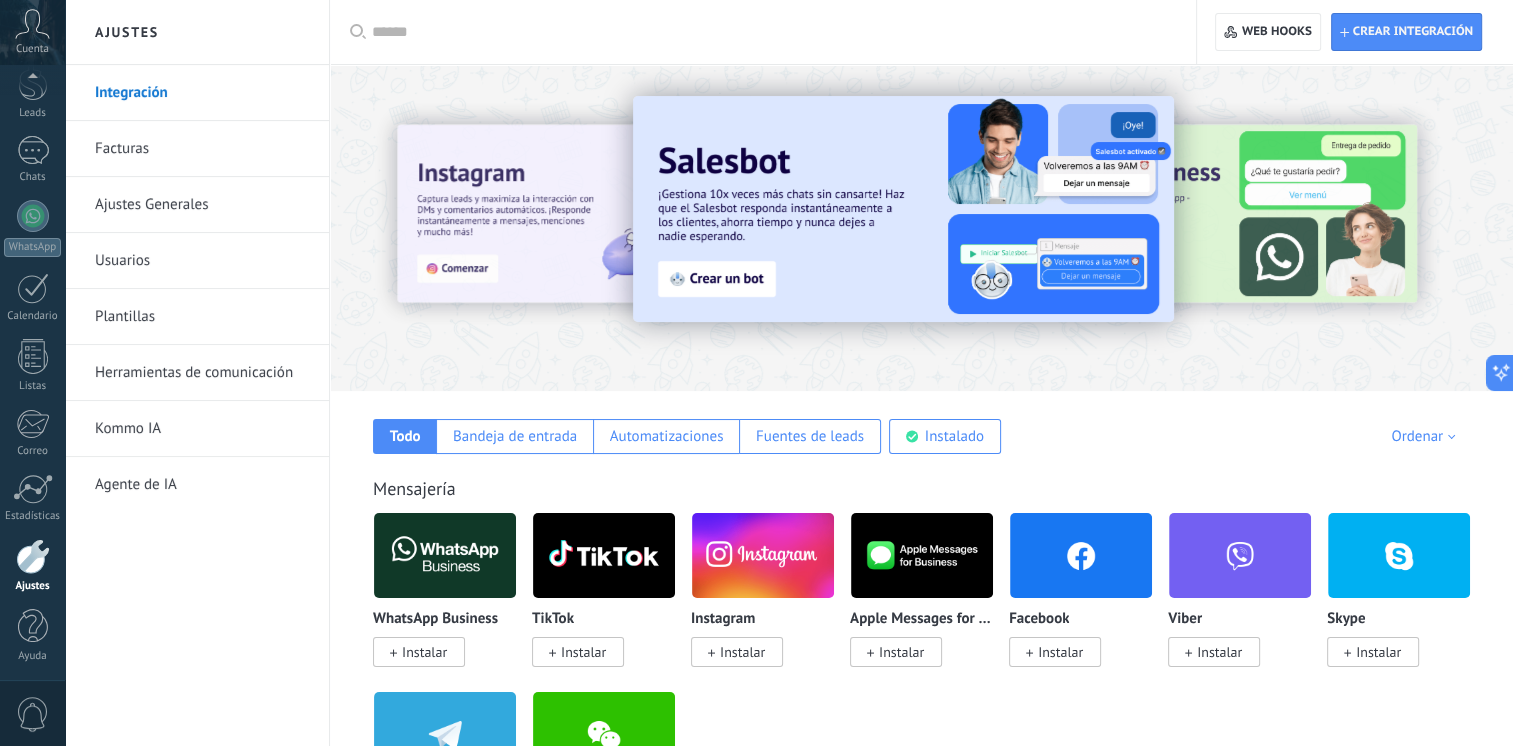 drag, startPoint x: 1526, startPoint y: 59, endPoint x: 420, endPoint y: 251, distance: 1122.5417 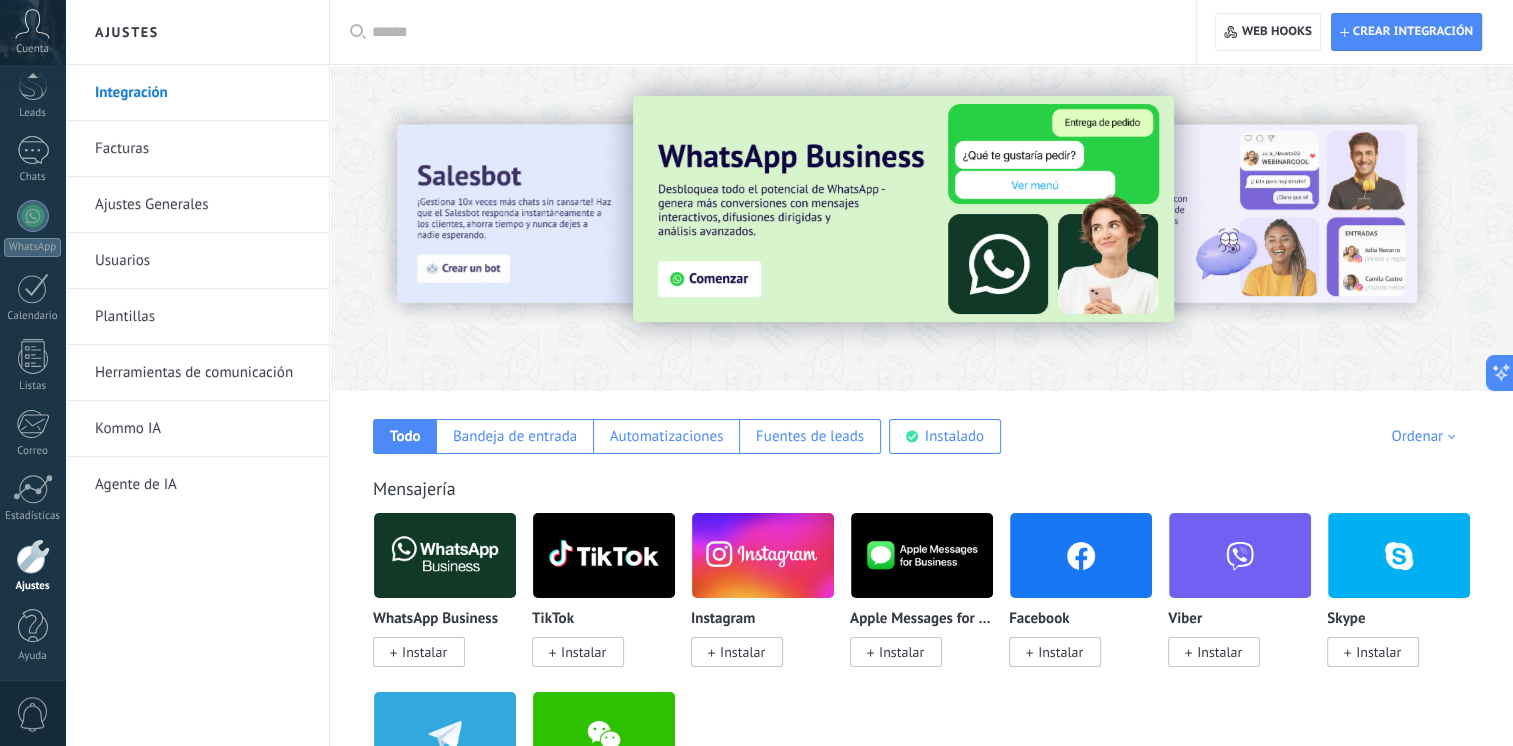 click on "Instalar" at bounding box center [424, 652] 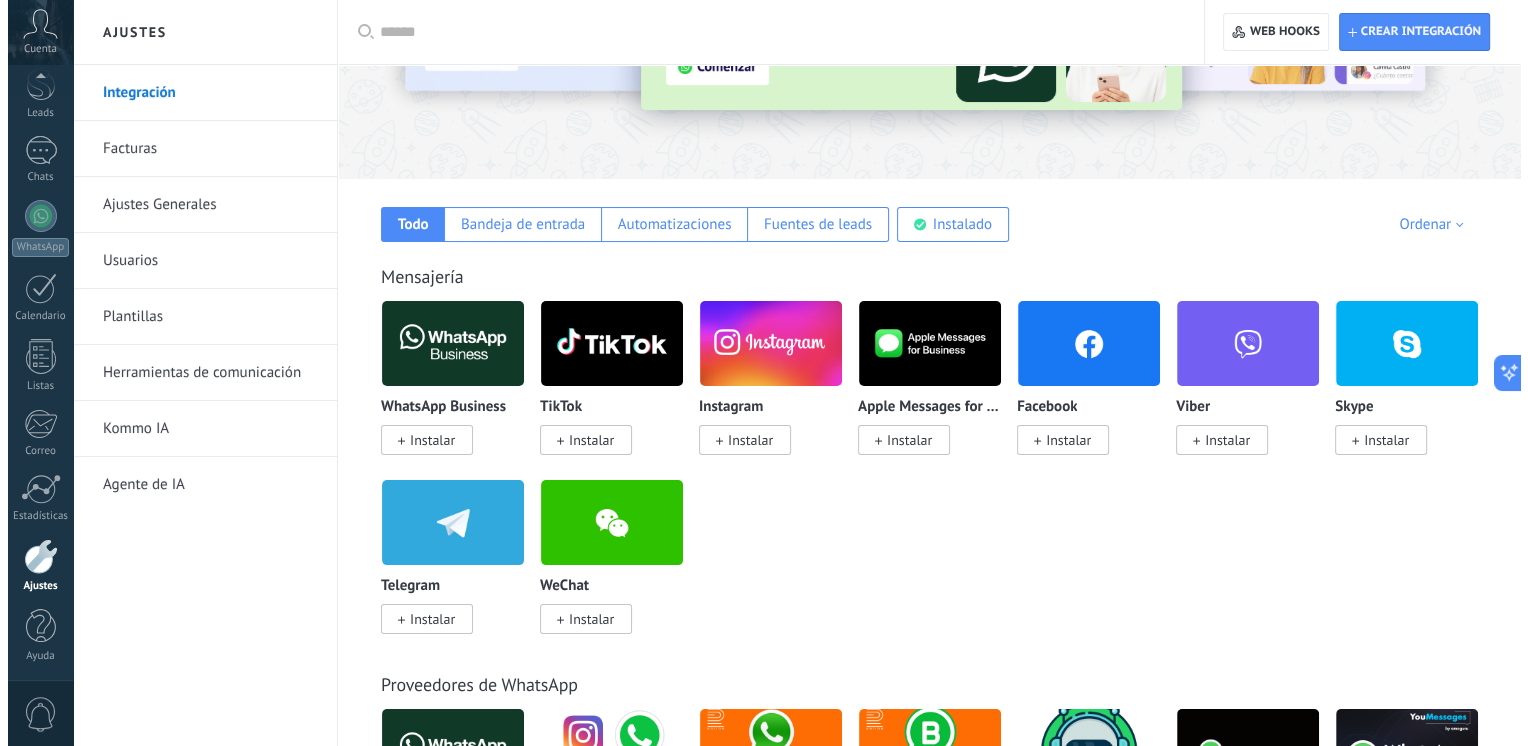 scroll, scrollTop: 329, scrollLeft: 0, axis: vertical 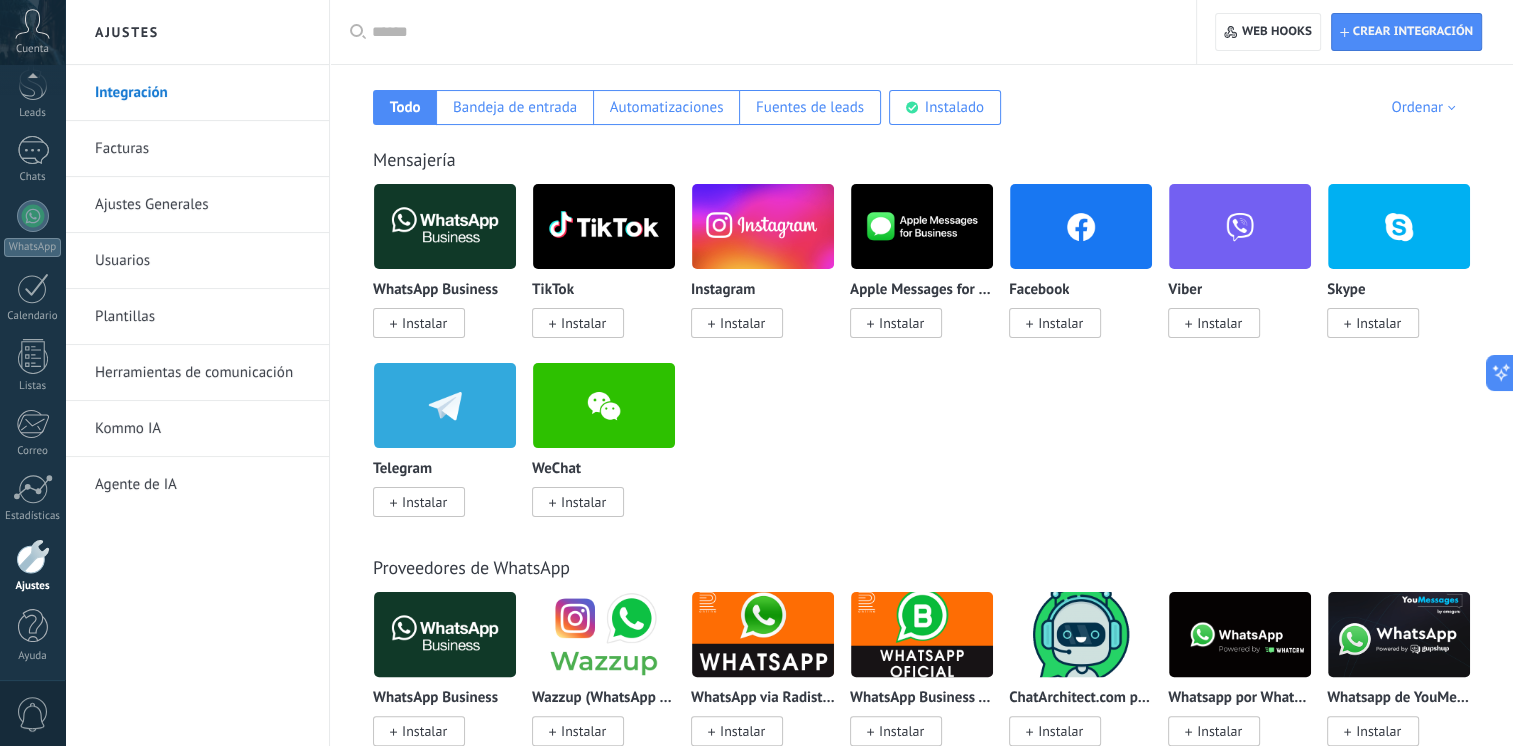 click on "Instalar" at bounding box center (424, 323) 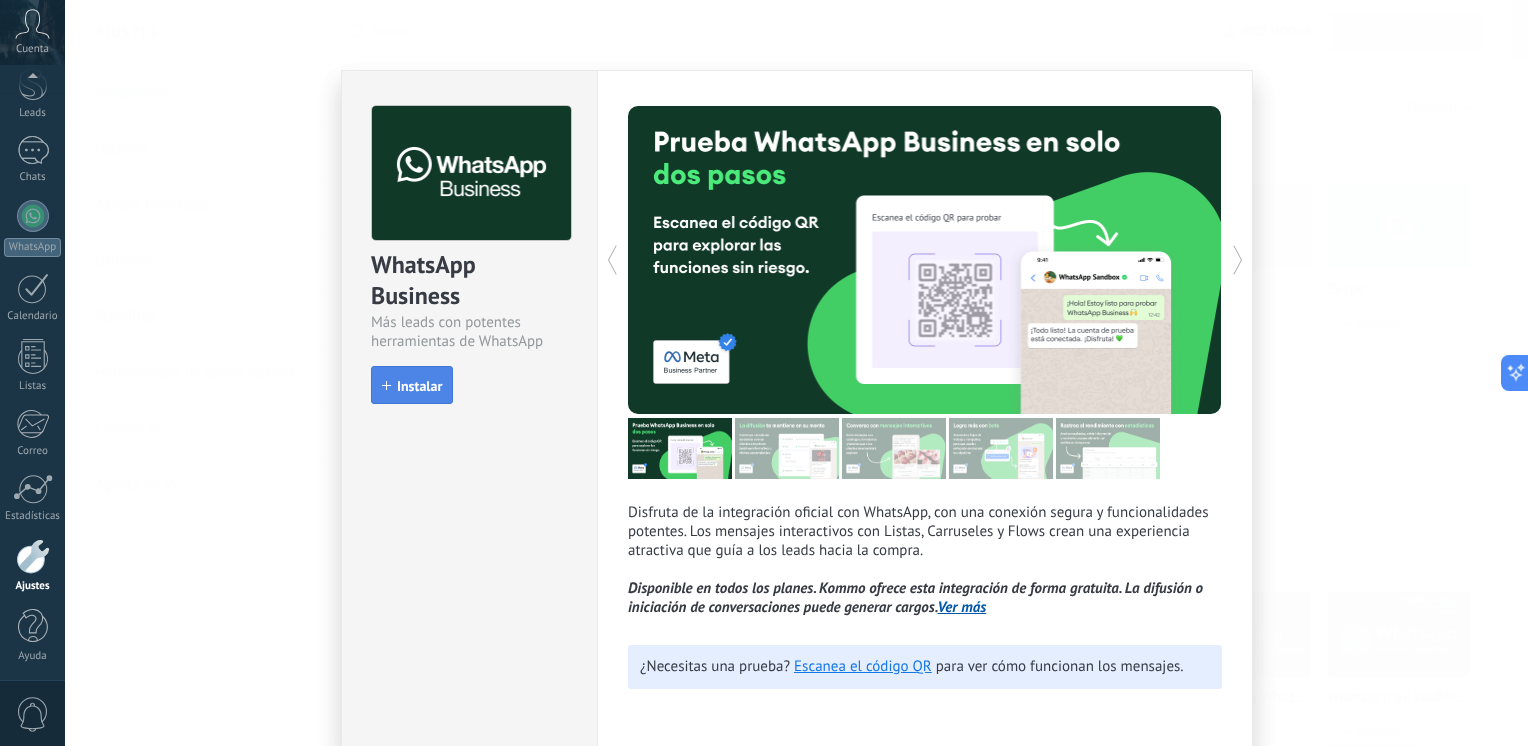 click on "Instalar" at bounding box center [412, 385] 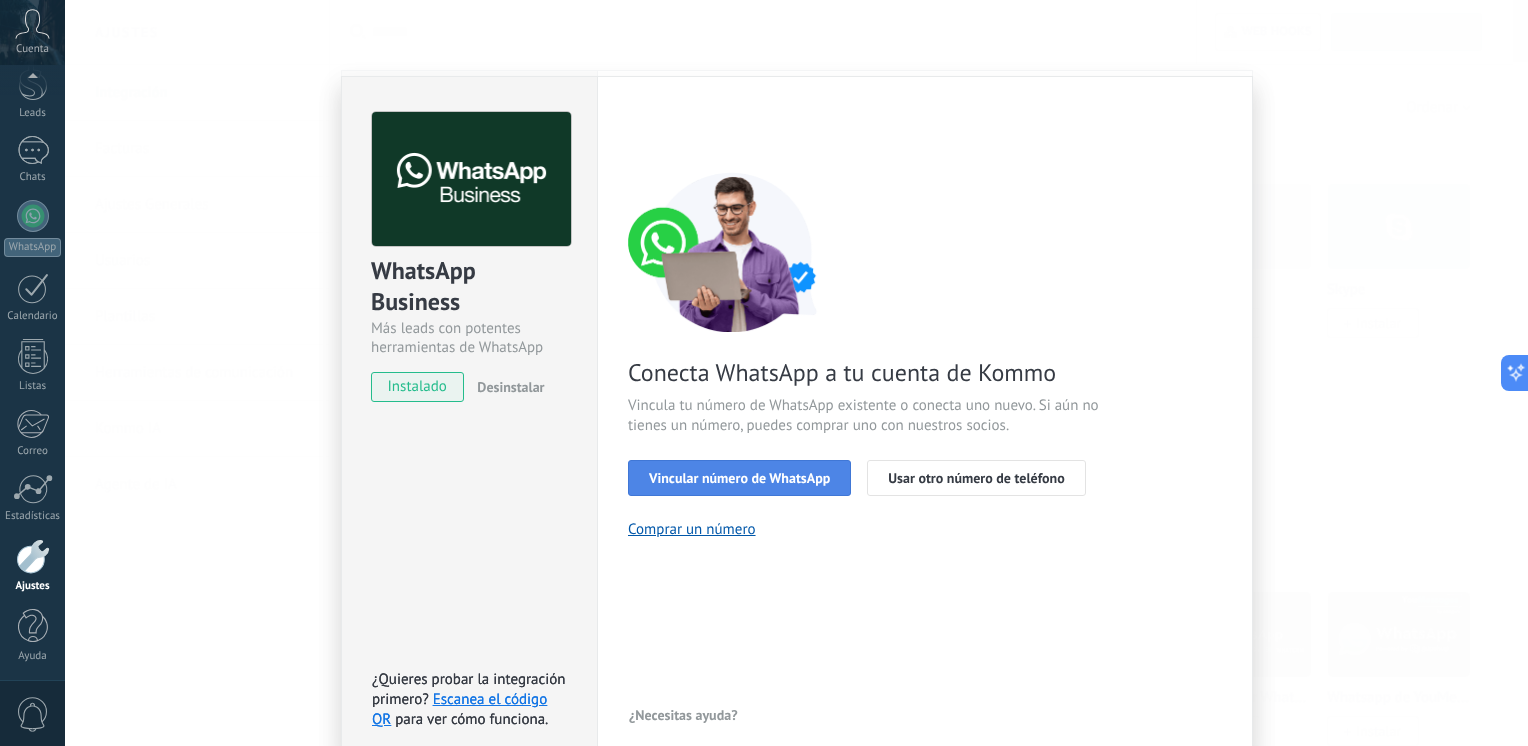click on "Vincular número de WhatsApp" at bounding box center [739, 478] 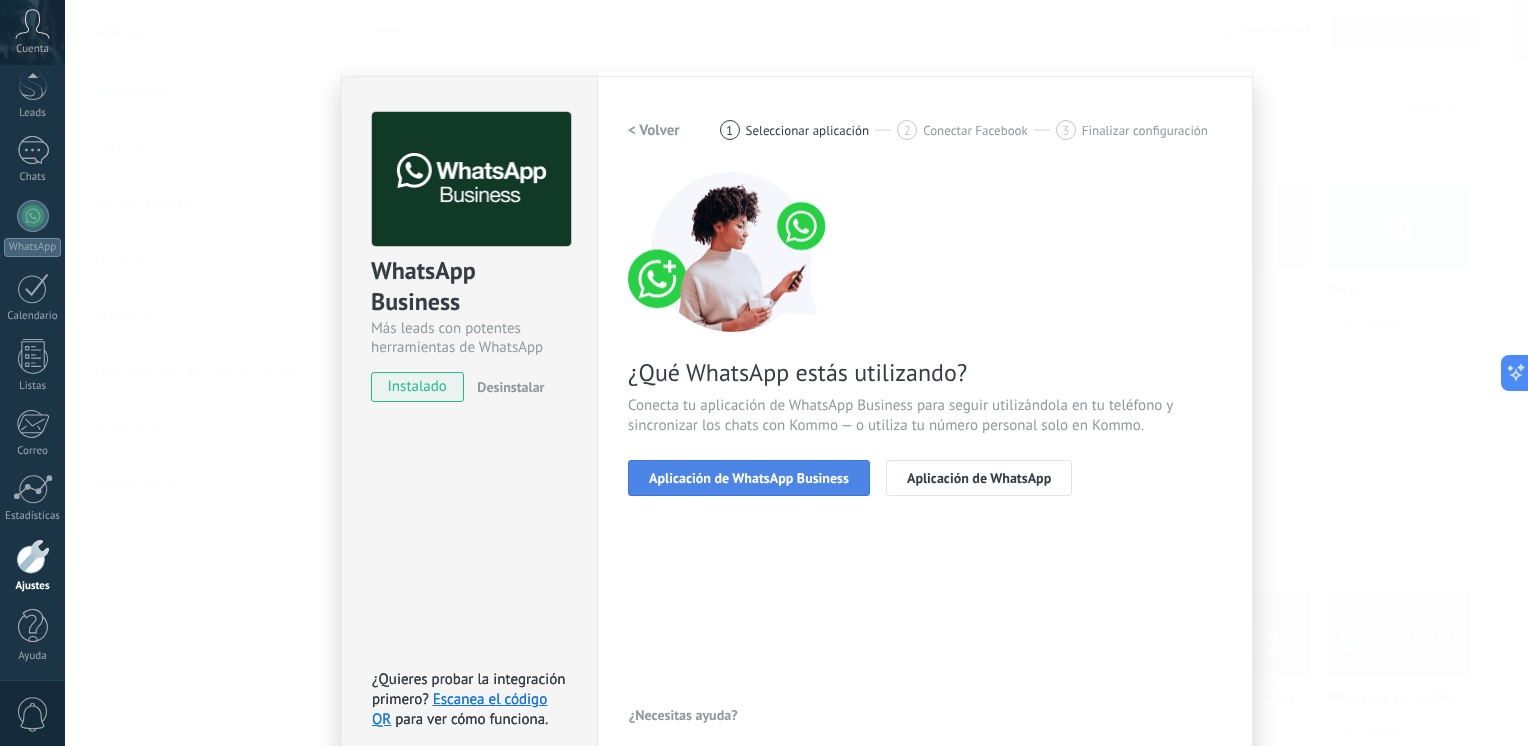 click on "Aplicación de WhatsApp Business" at bounding box center (749, 478) 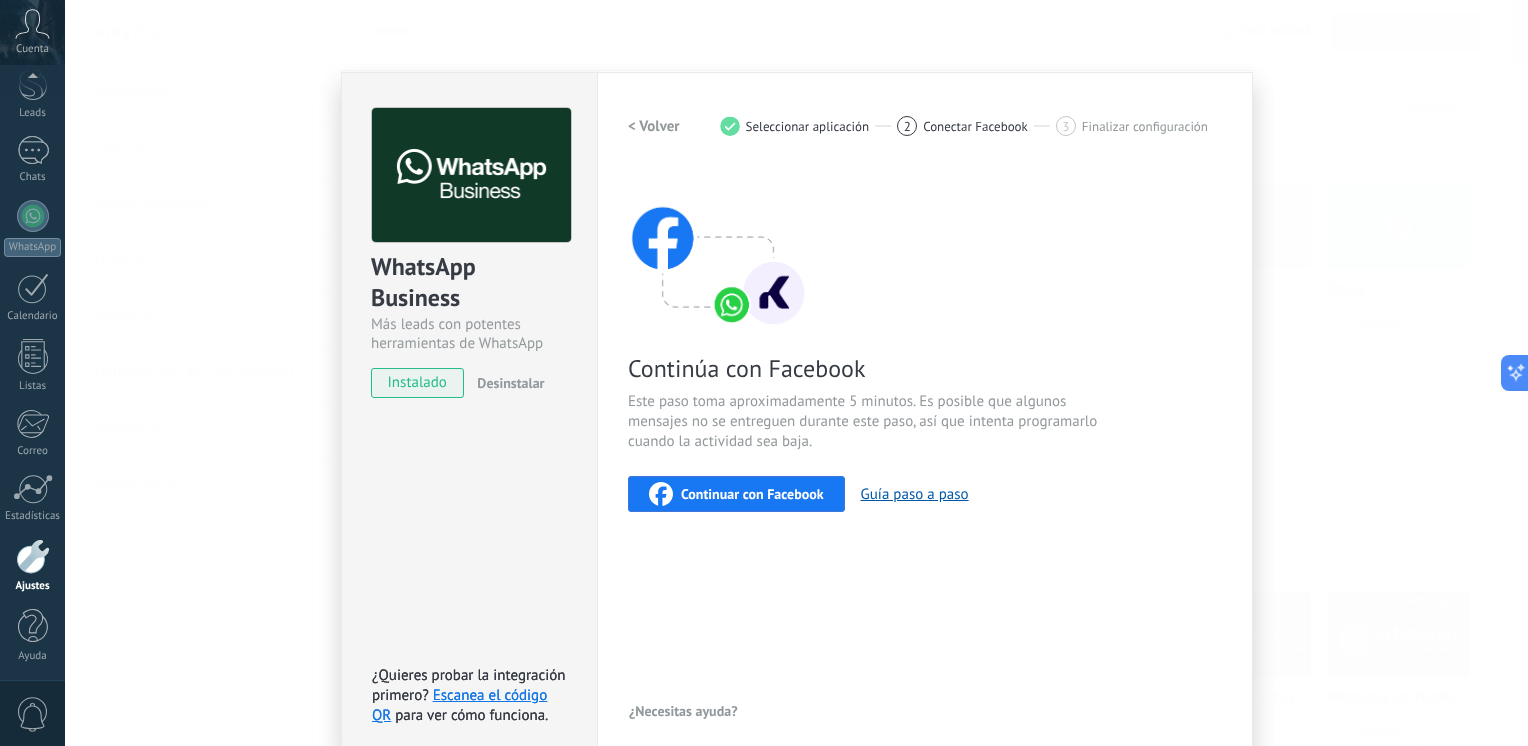 scroll, scrollTop: 0, scrollLeft: 0, axis: both 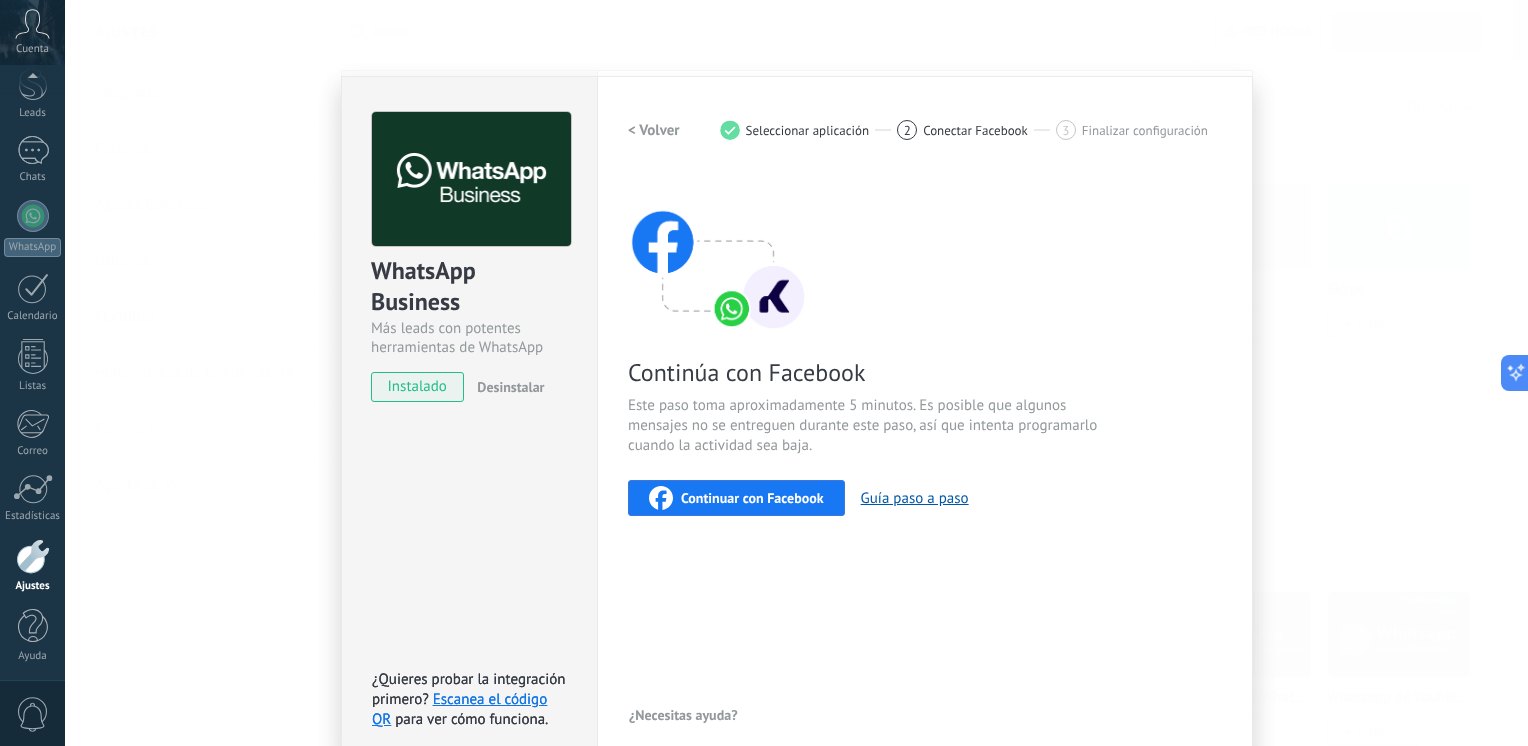 click on "< Volver" at bounding box center (654, 130) 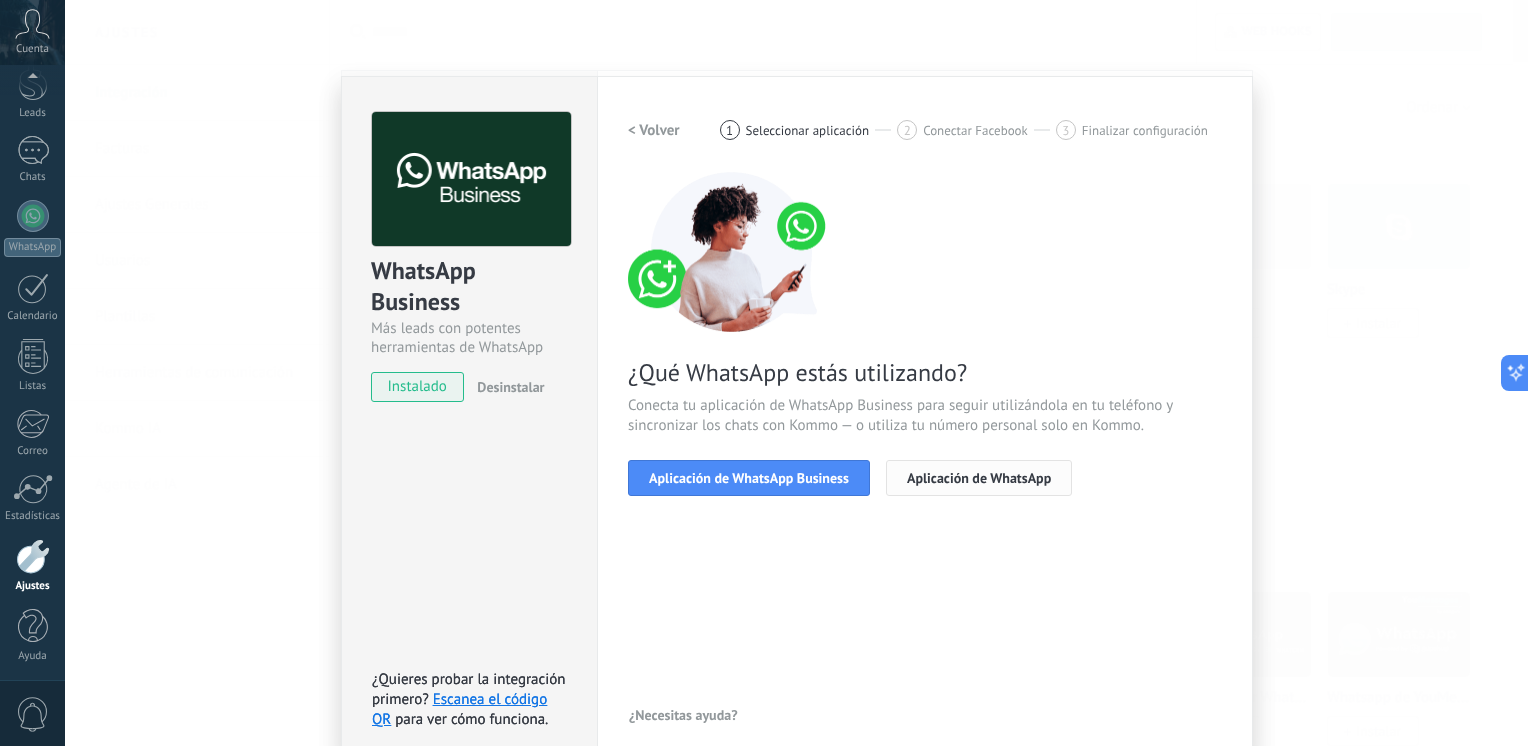 click on "Aplicación de WhatsApp" at bounding box center (979, 478) 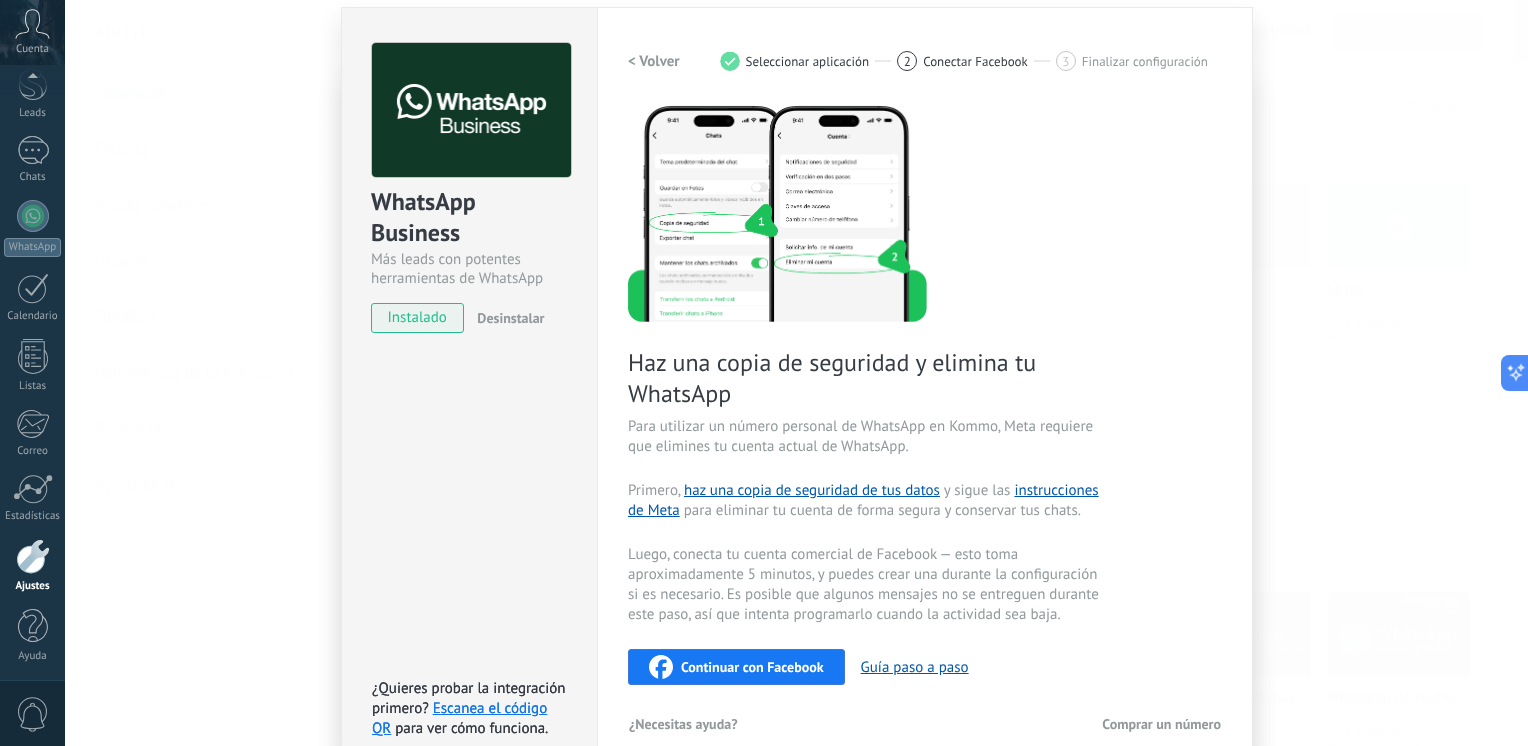 scroll, scrollTop: 96, scrollLeft: 0, axis: vertical 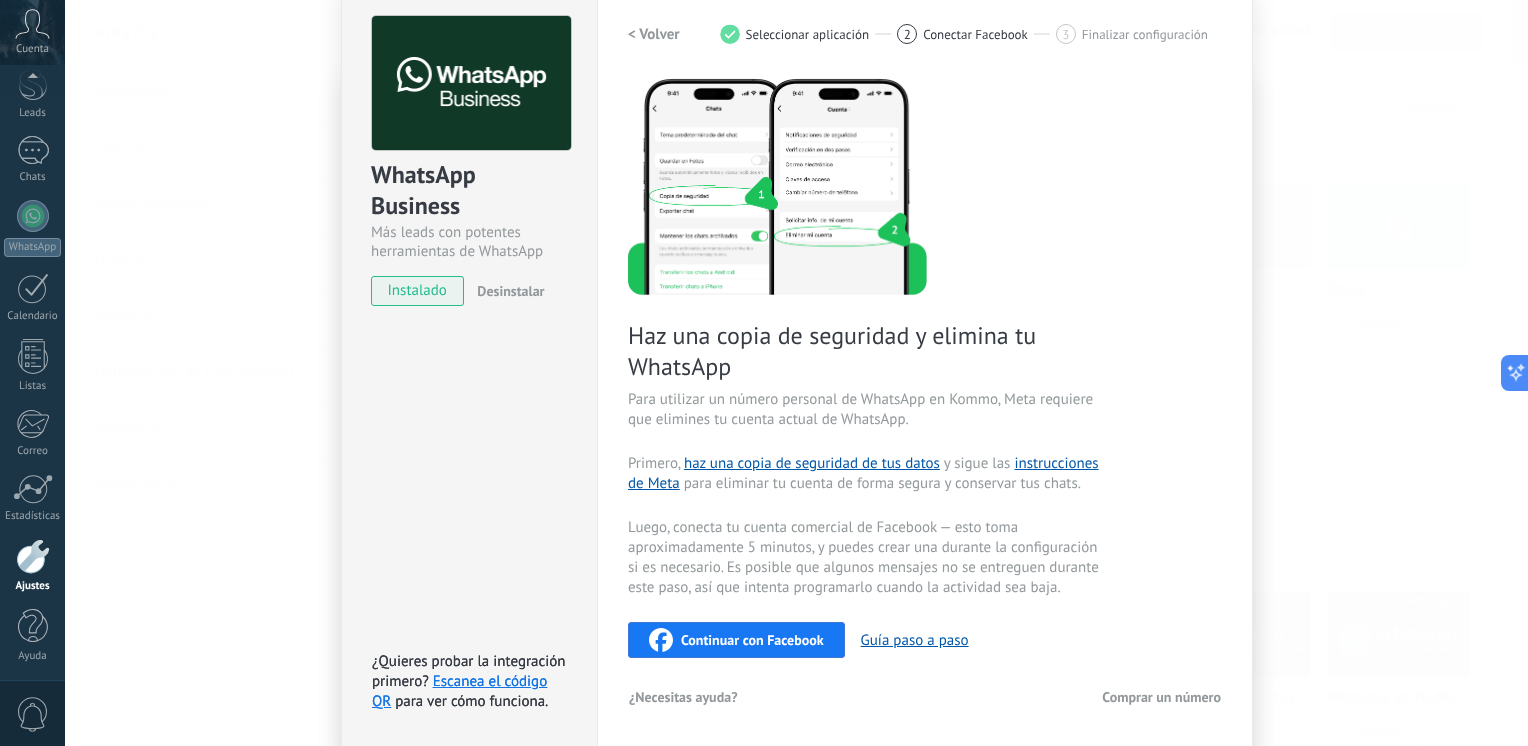 click on "WhatsApp Business Más leads con potentes herramientas de WhatsApp instalado Desinstalar ¿Quieres probar la integración primero?   Escanea el código QR   para ver cómo funciona. ¿Quieres probar la integración primero?   Escanea el código QR   para ver cómo funciona. Configuraciones Autorizaciones Esta pestaña registra a los usuarios que han concedido acceso a las integración a esta cuenta. Si deseas remover la posibilidad que un usuario pueda enviar solicitudes a la cuenta en nombre de esta integración, puedes revocar el acceso. Si el acceso a todos los usuarios es revocado, la integración dejará de funcionar. Esta aplicacion está instalada, pero nadie le ha dado acceso aun. WhatsApp Cloud API más _:  Guardar < Volver 1 Seleccionar aplicación 2 Conectar Facebook  3 Finalizar configuración Haz una copia de seguridad y elimina tu WhatsApp Para utilizar un número personal de WhatsApp en Kommo, Meta requiere que elimines tu cuenta actual de WhatsApp. Primero,     y sigue las" at bounding box center (796, 373) 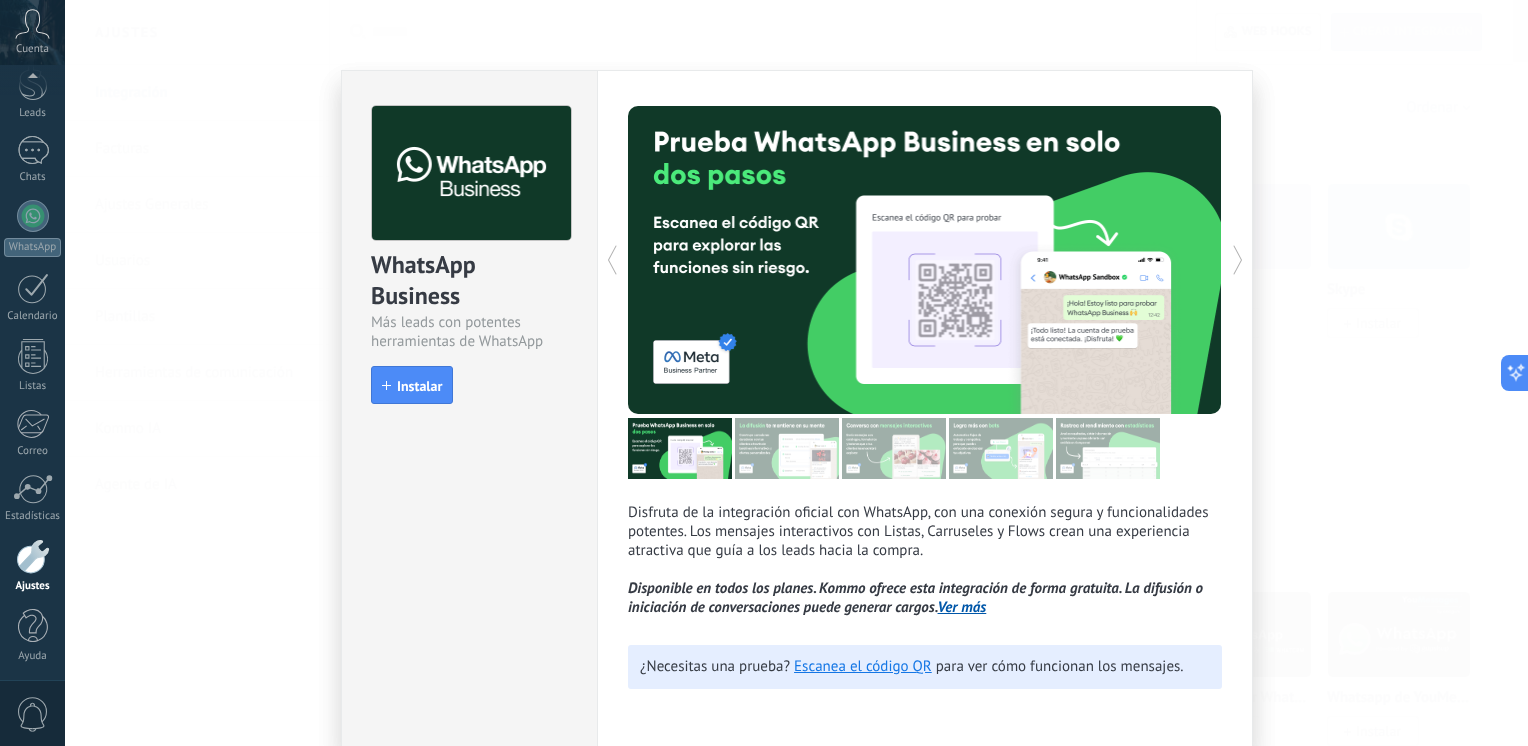 scroll, scrollTop: 0, scrollLeft: 0, axis: both 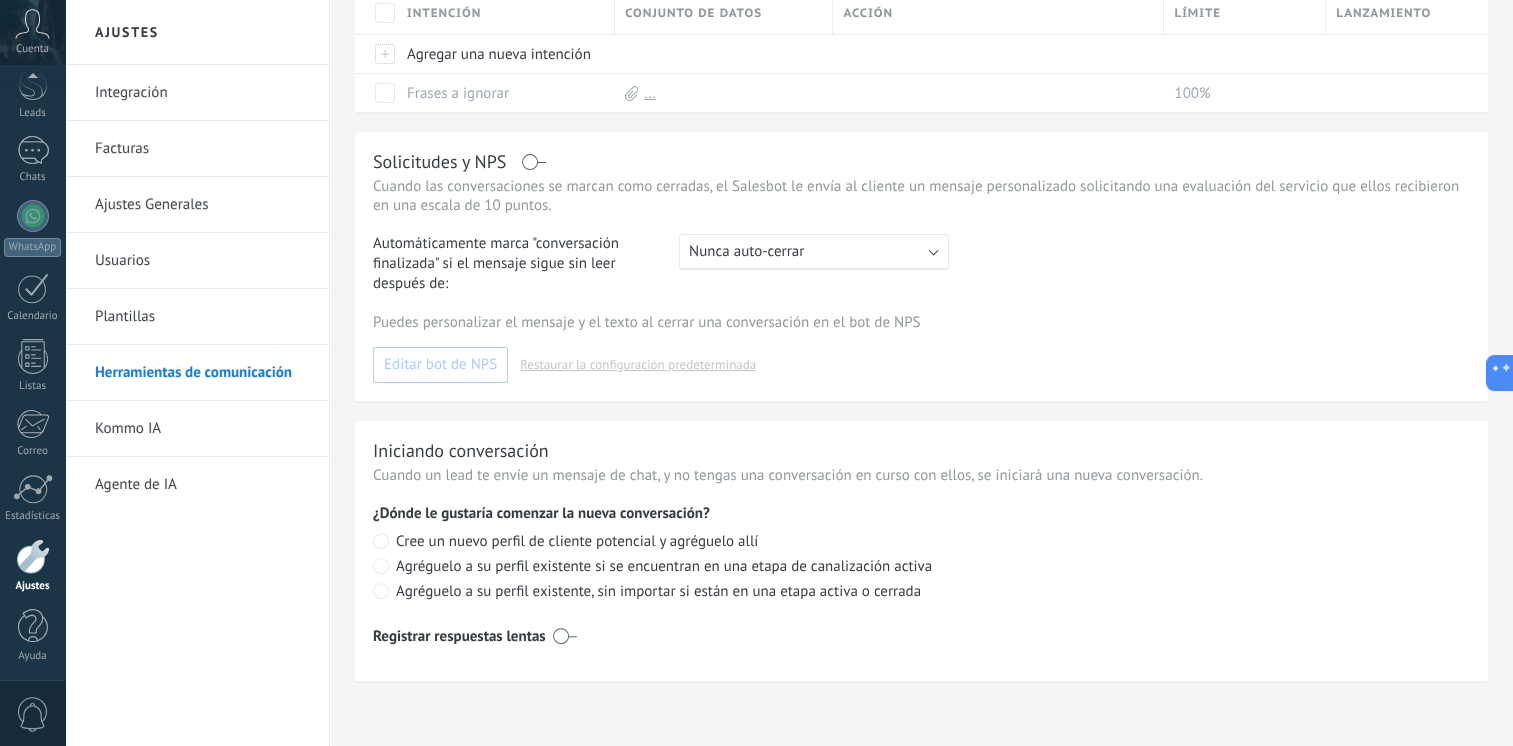 click on "Integración" at bounding box center [202, 93] 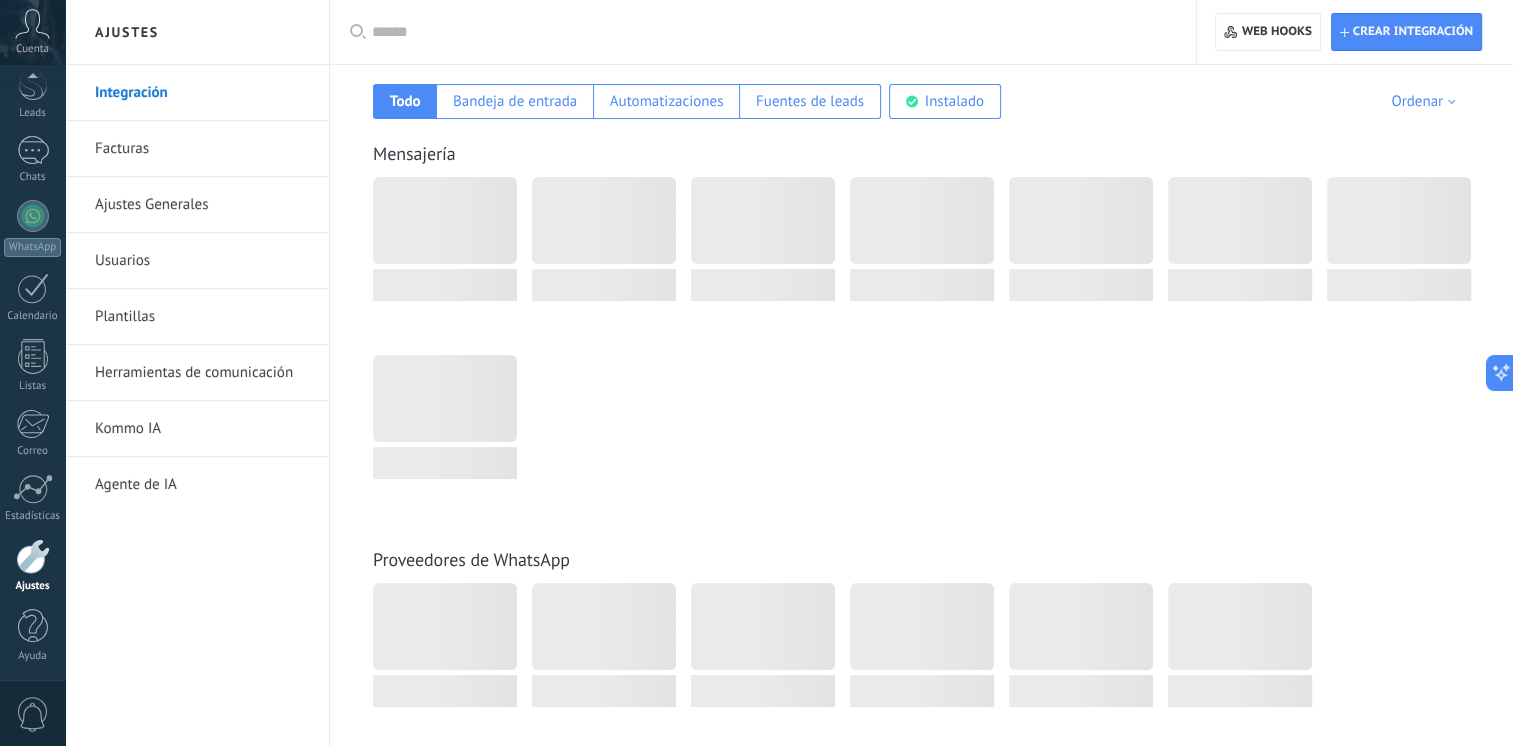 scroll, scrollTop: 0, scrollLeft: 0, axis: both 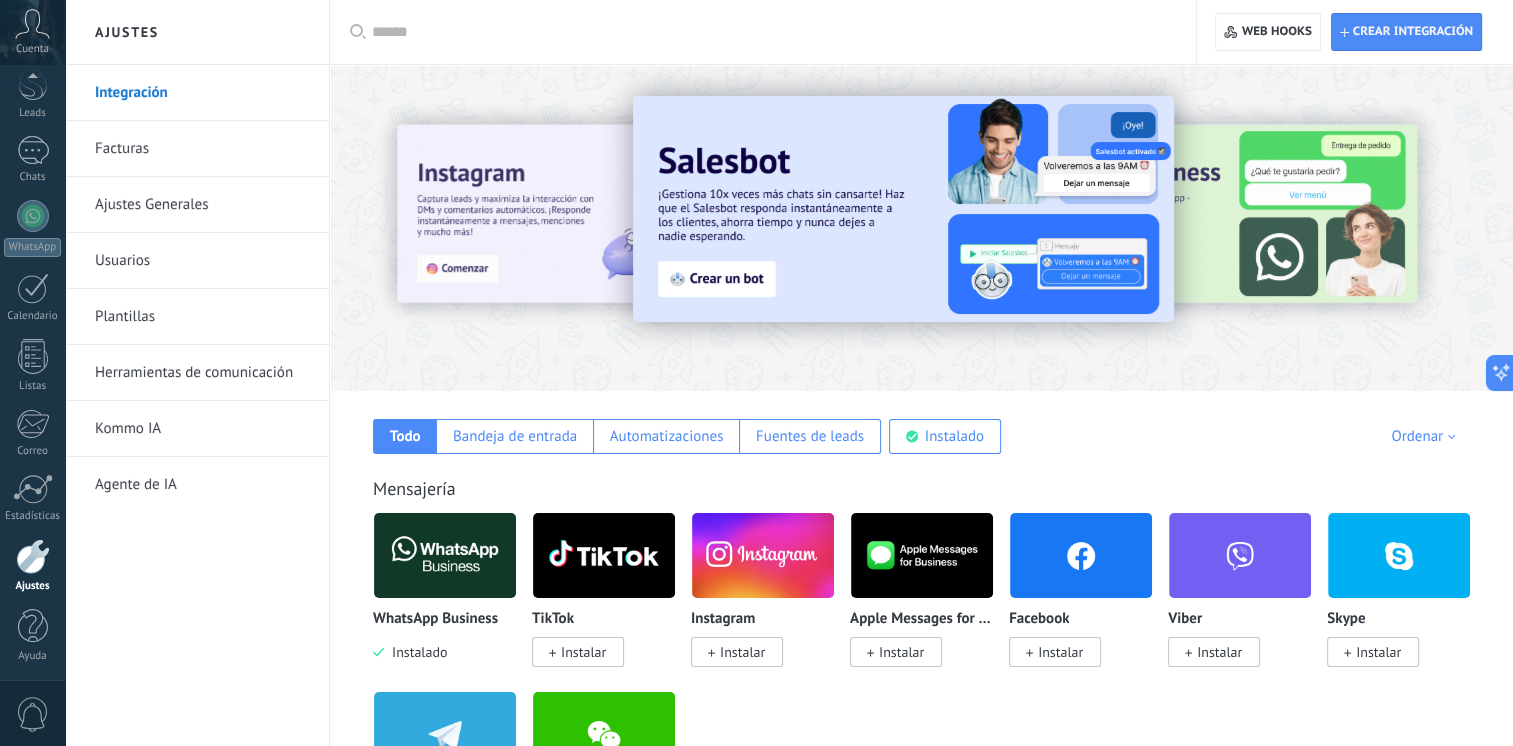 click on "Facturas" at bounding box center [202, 149] 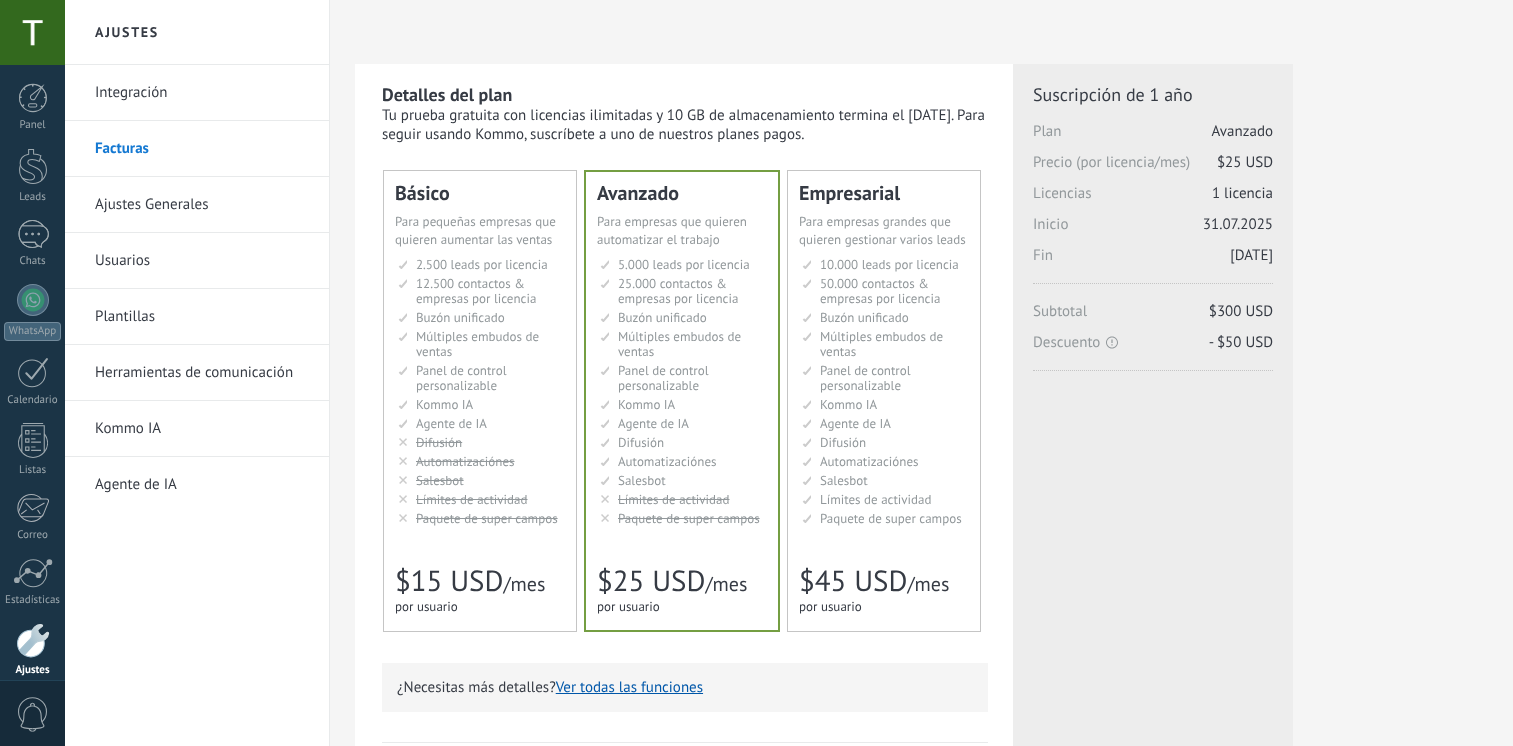 scroll, scrollTop: 0, scrollLeft: 0, axis: both 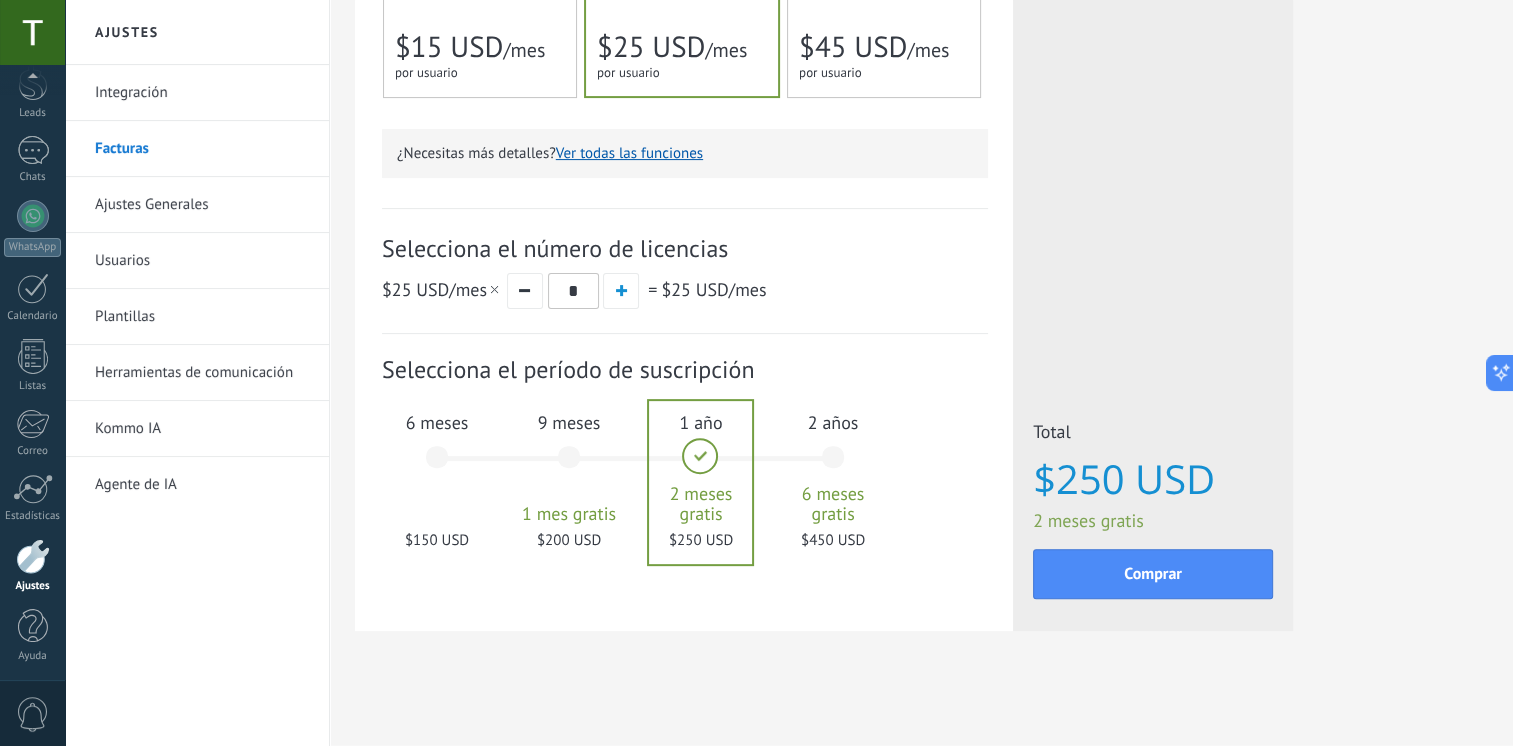 click on "Kommo IA" at bounding box center [202, 429] 